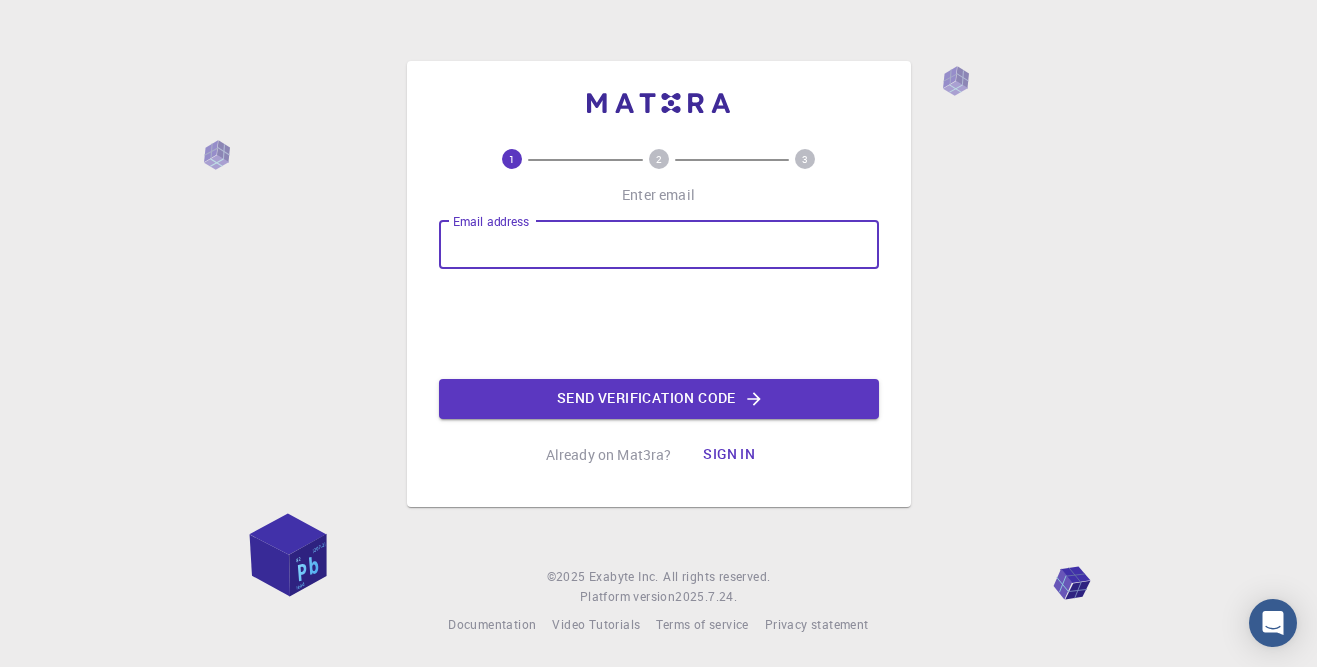 scroll, scrollTop: 0, scrollLeft: 0, axis: both 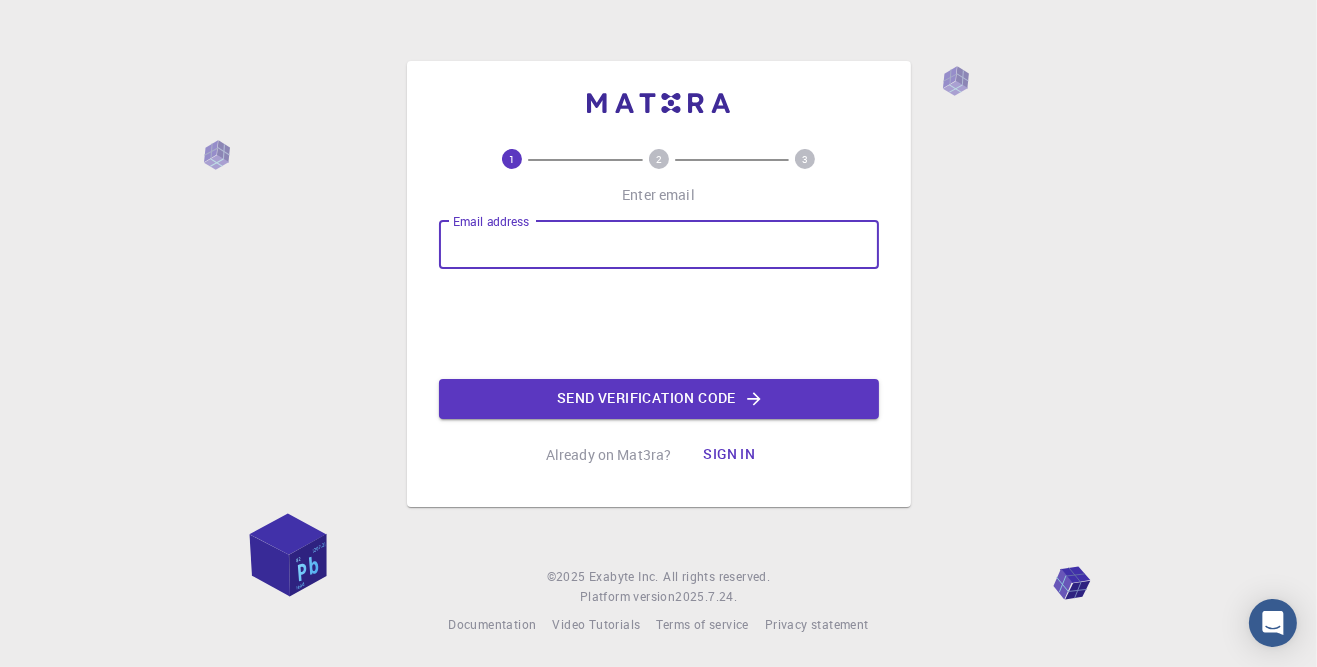 click on "1 2 3 Enter email Email address Email address Send verification code Already on Mat3ra? Sign in" at bounding box center [659, 312] 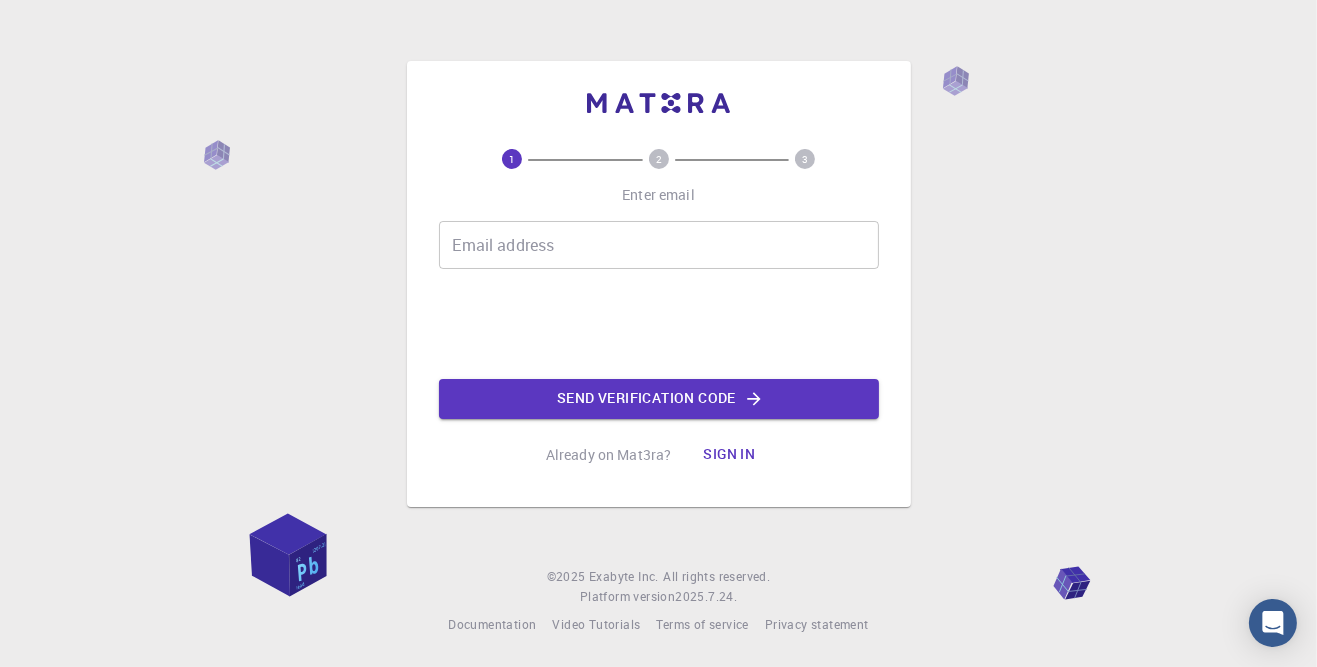 click on "Email address" at bounding box center [659, 245] 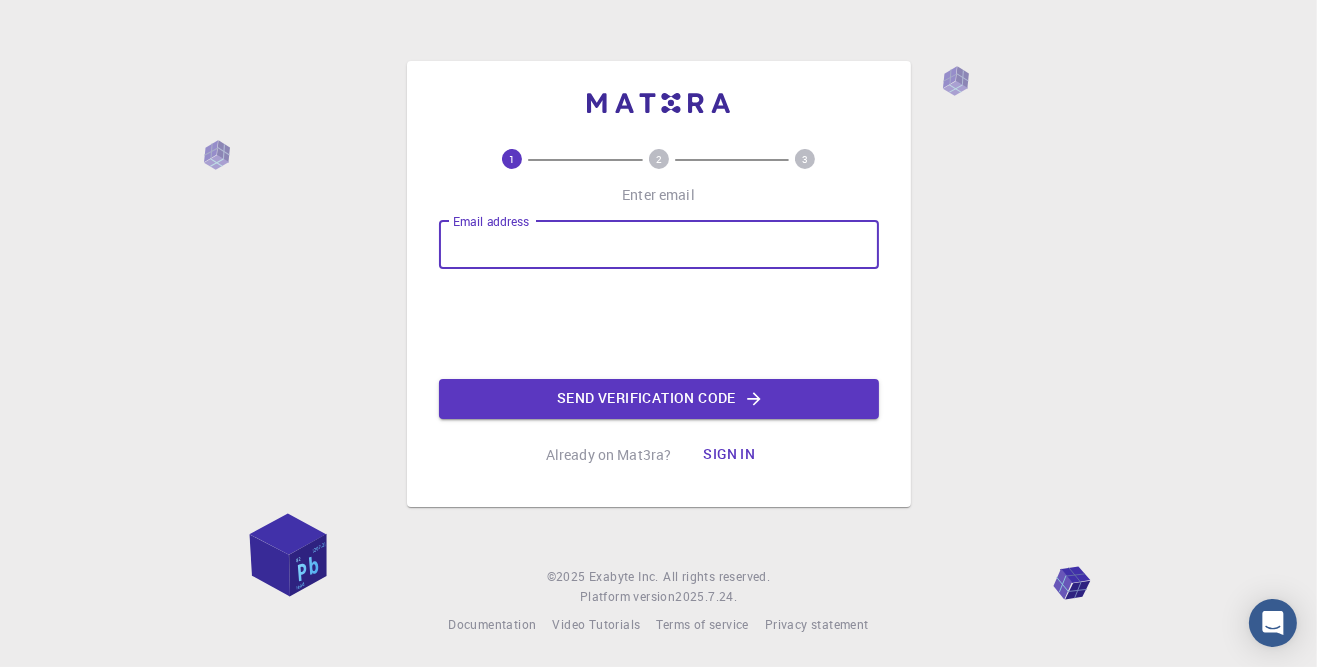 click on "Email address" at bounding box center (659, 245) 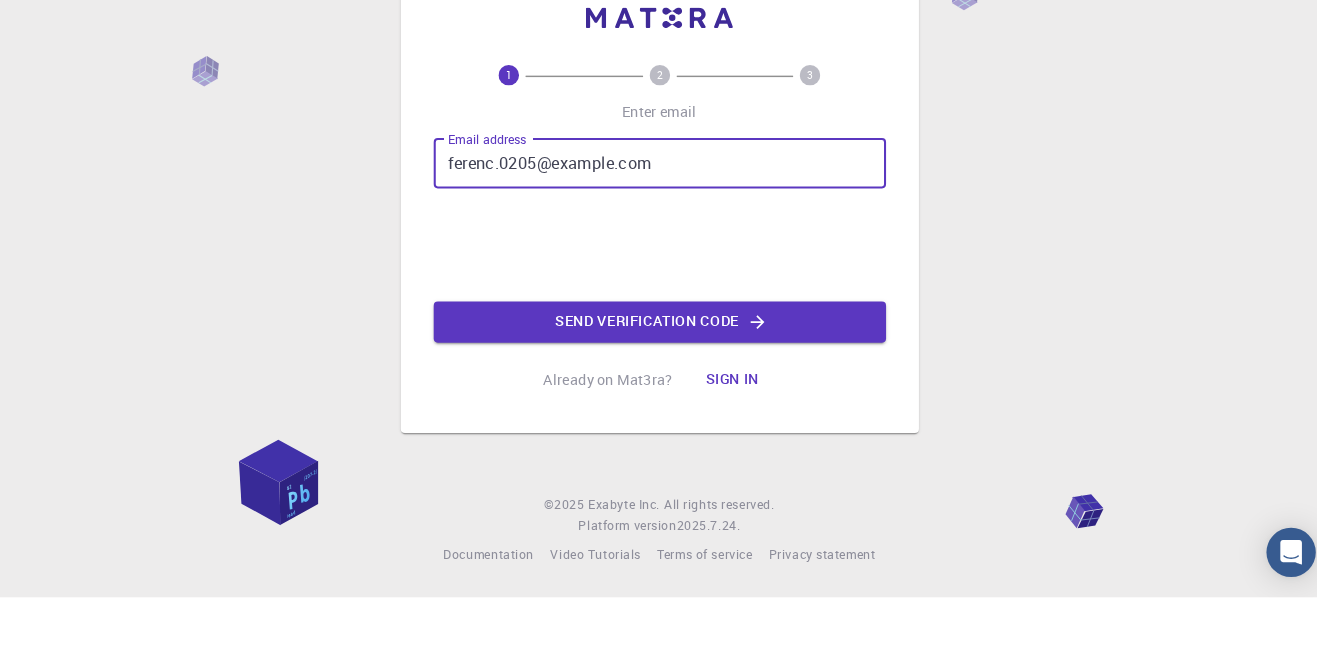 type on "ferenc.0205@example.com" 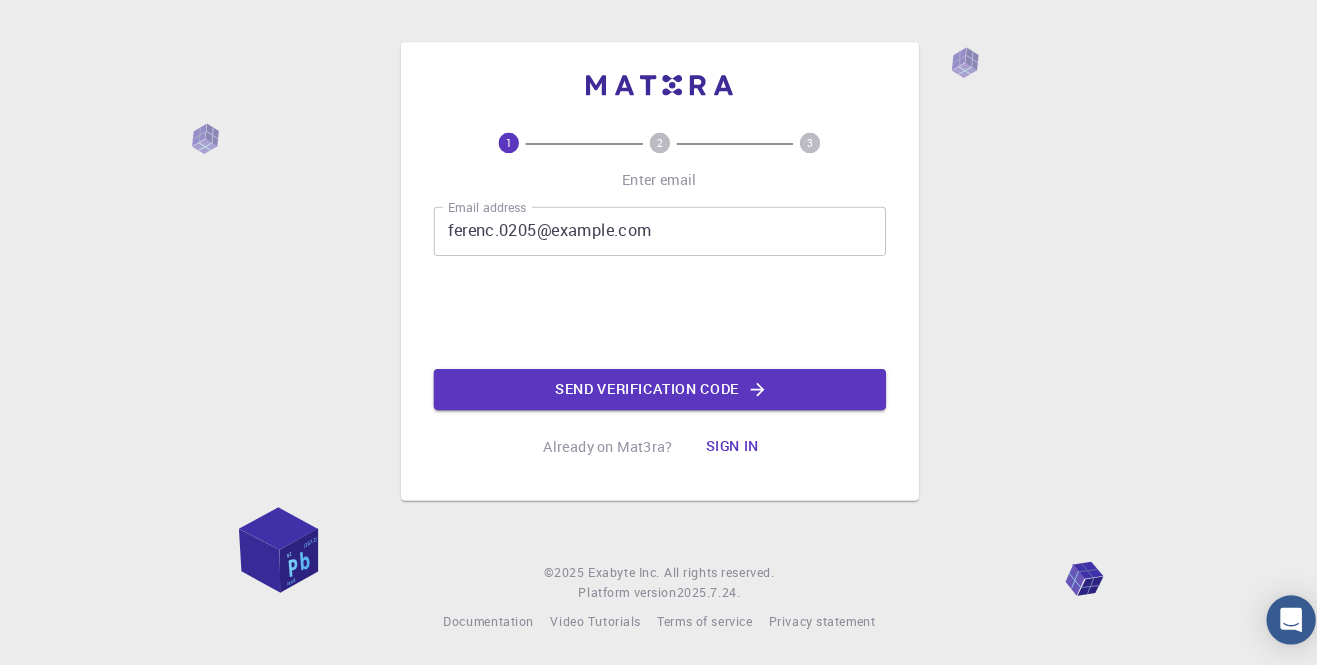 click on "Send verification code" 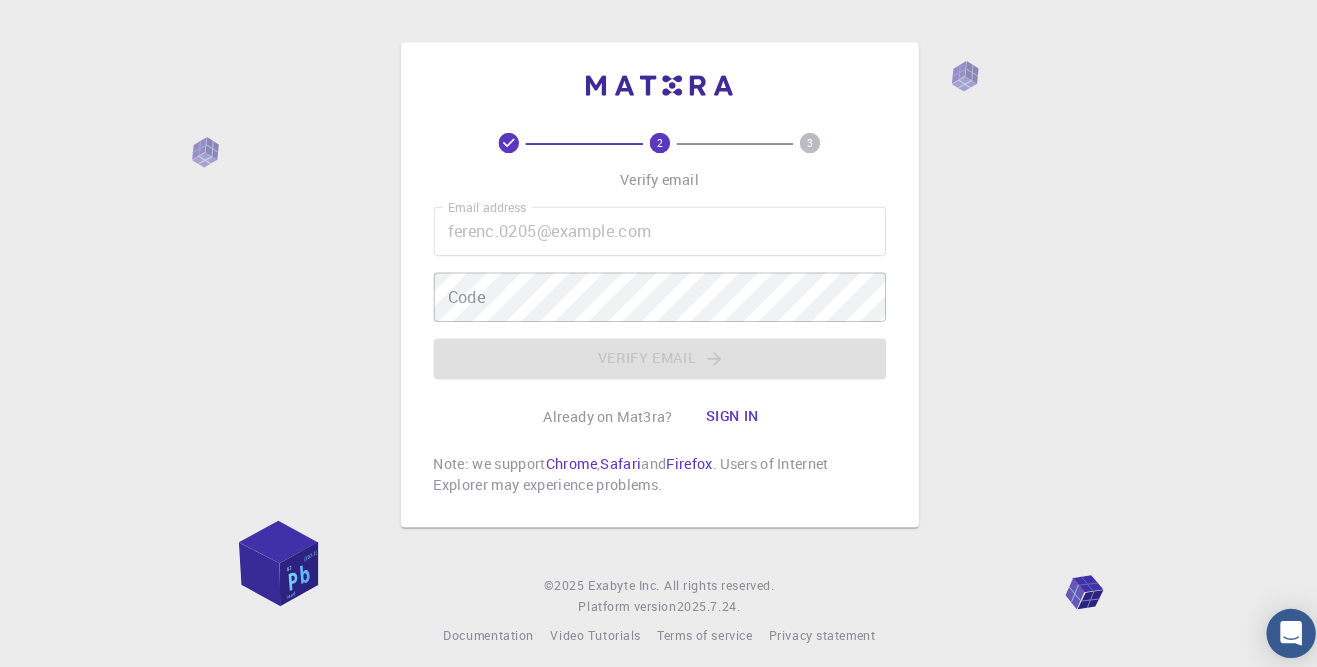 click on "2 Verify email Email address ferenc.0205@example.com Email address Code Code Verify email Already on Mat3ra? Sign in Note: we support  Chrome ,  Safari  and  Firefox . Users of Internet Explorer may experience problems. ©  2025   Exabyte Inc.   All rights reserved. Platform version  2025.7.24 . Documentation Video Tutorials Terms of service Privacy statement" at bounding box center [658, 333] 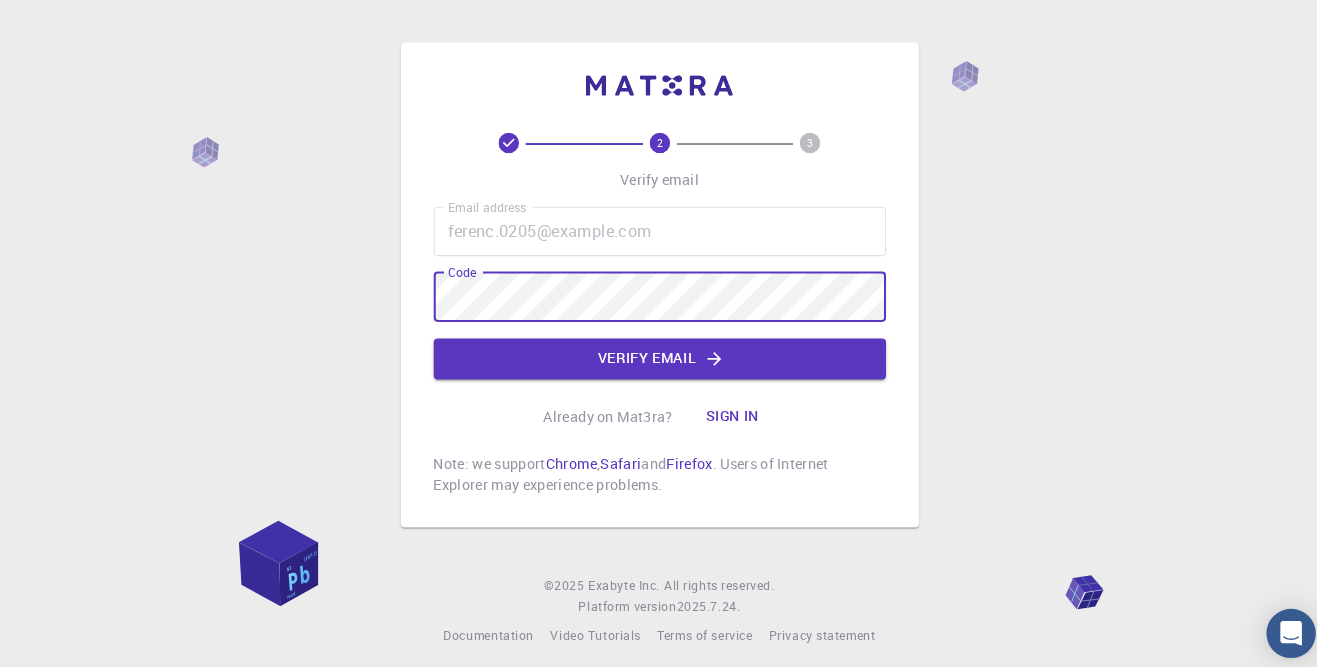 click on "Verify email" 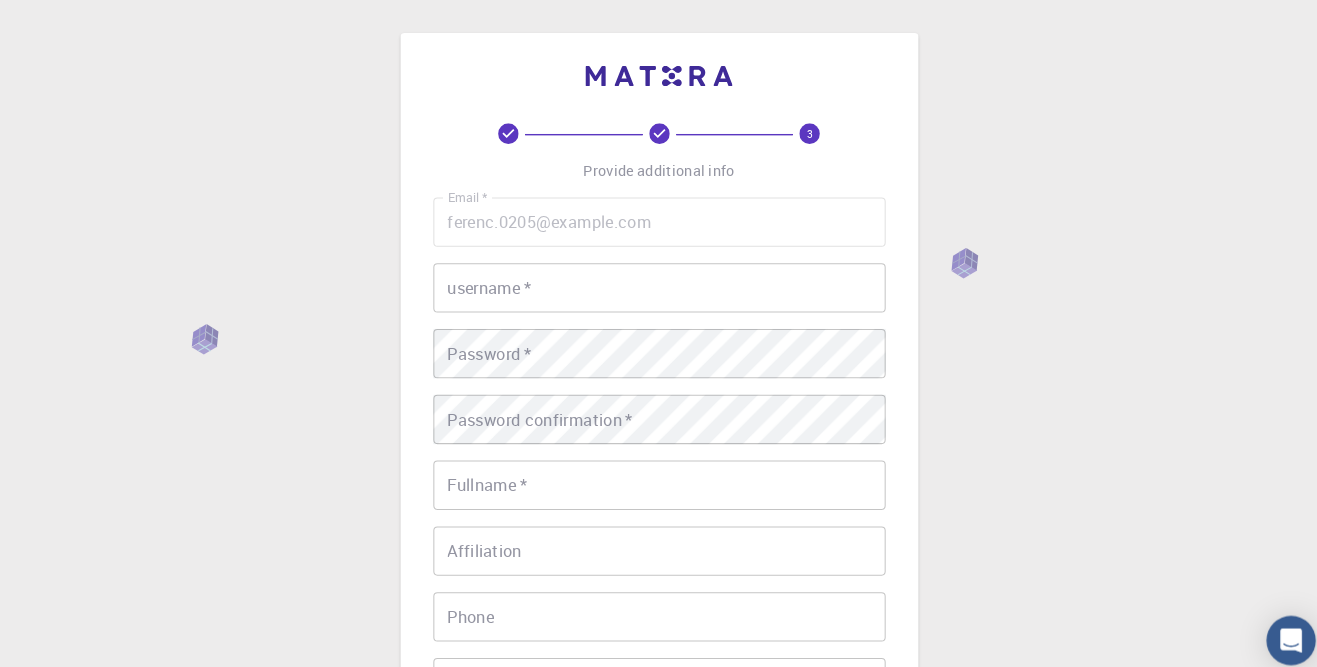 click on "username   *" at bounding box center (659, 280) 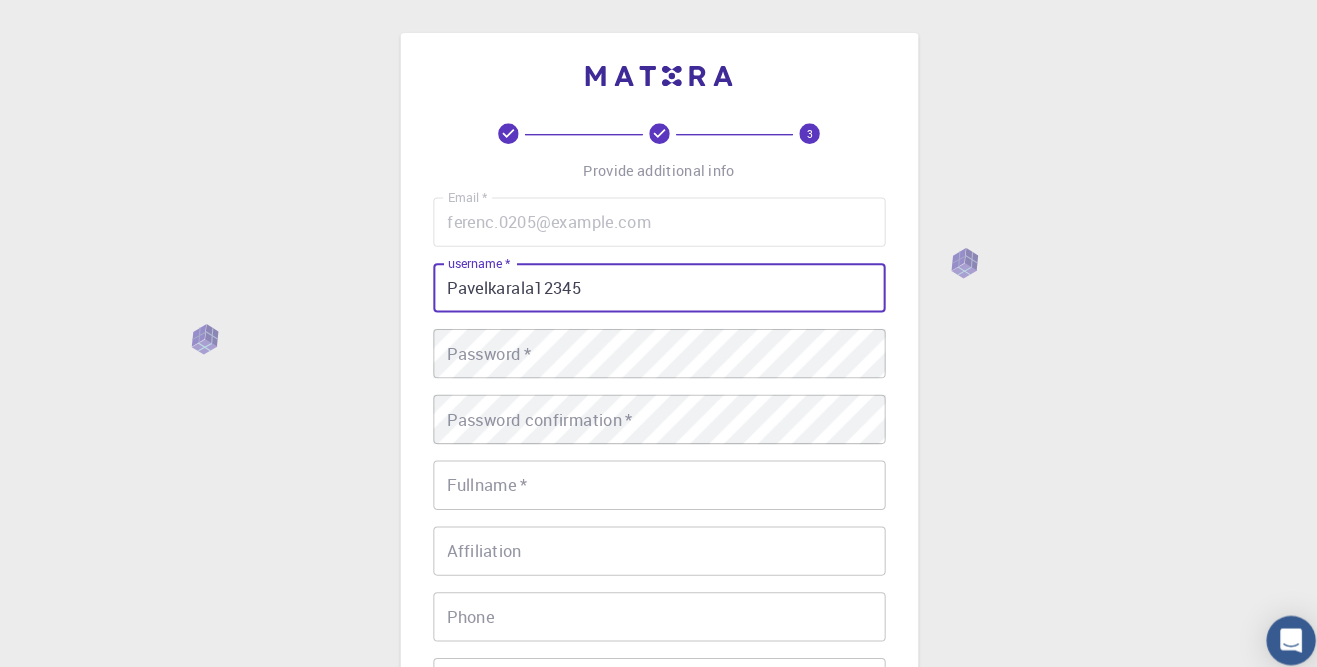 type on "Pavelkarala12345" 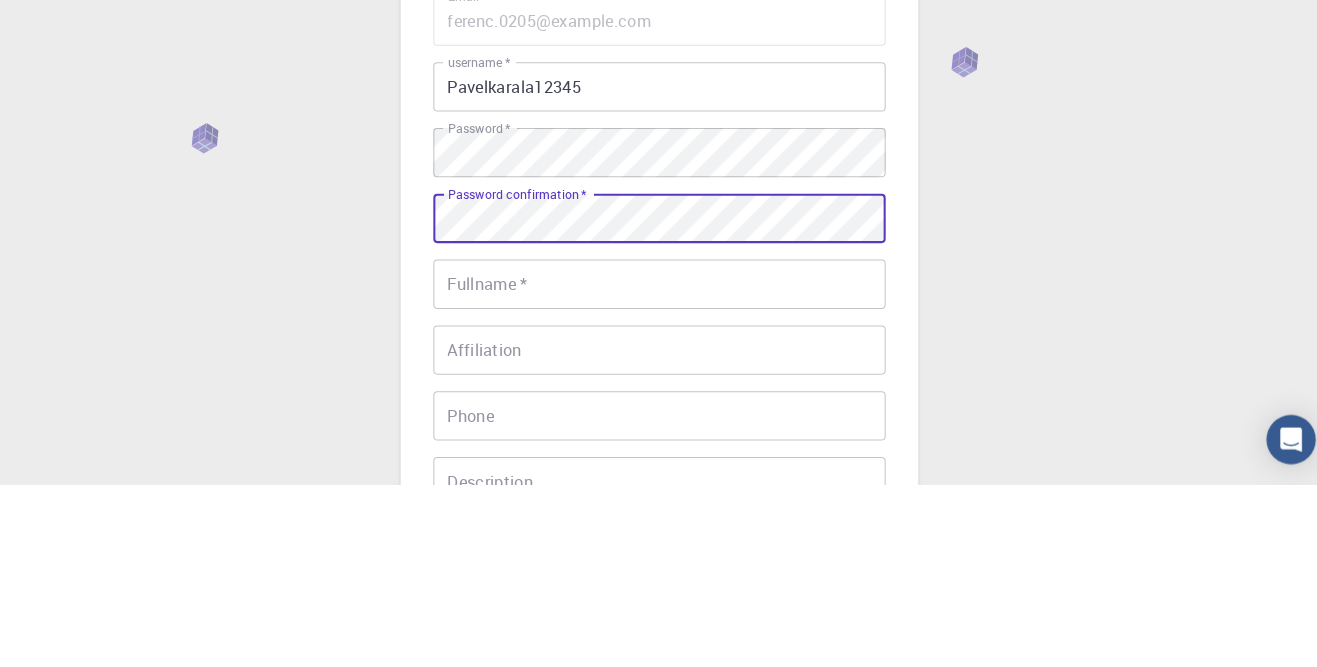 click on "Fullname   *" at bounding box center (659, 472) 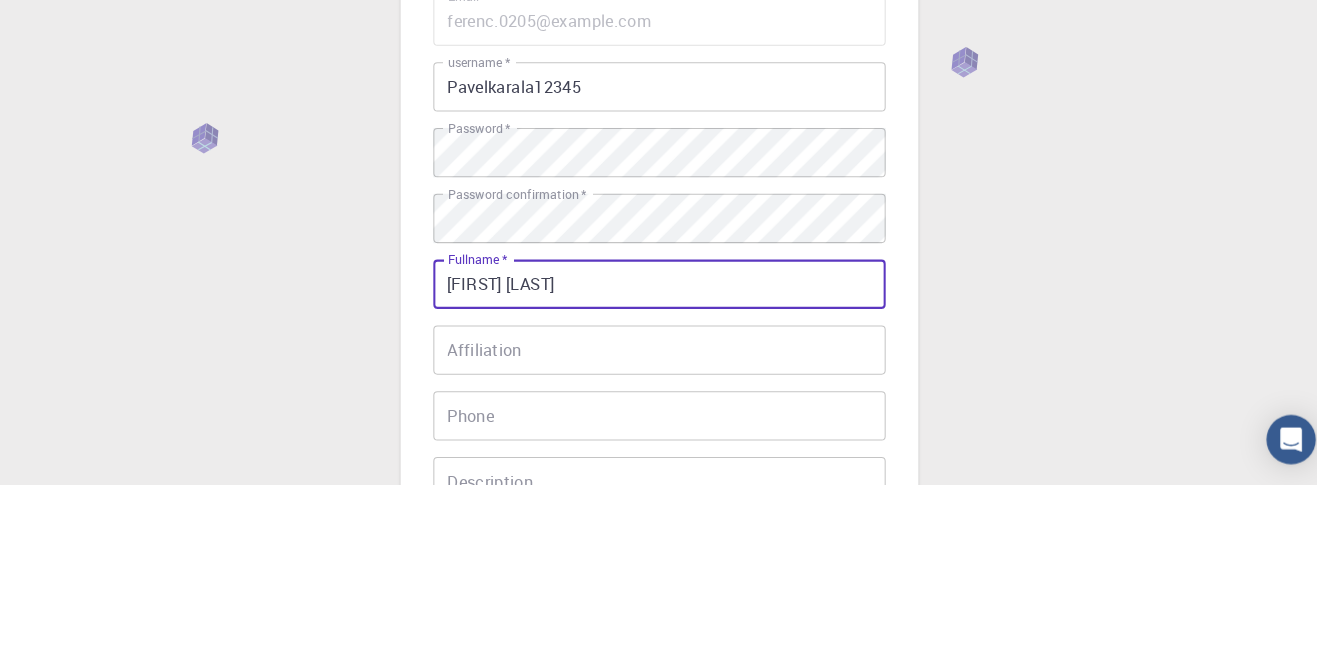 click on "Affiliation" at bounding box center [659, 536] 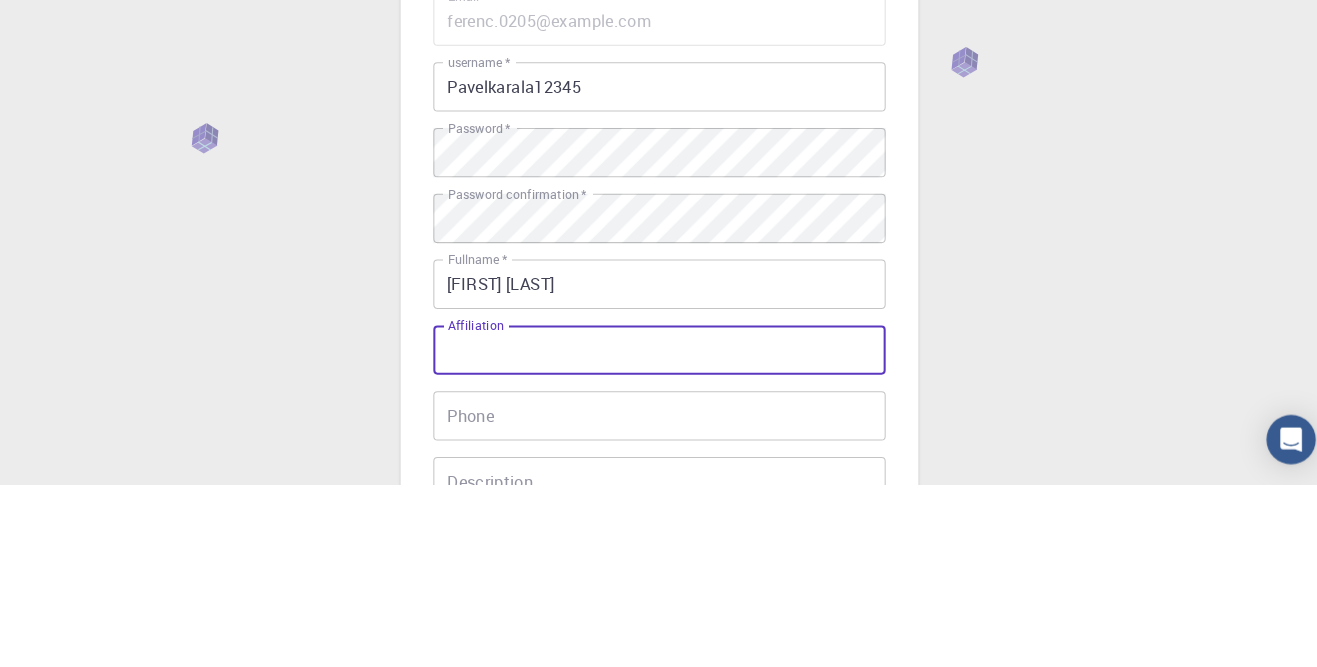 click on "[FIRST] [LAST]" at bounding box center [659, 472] 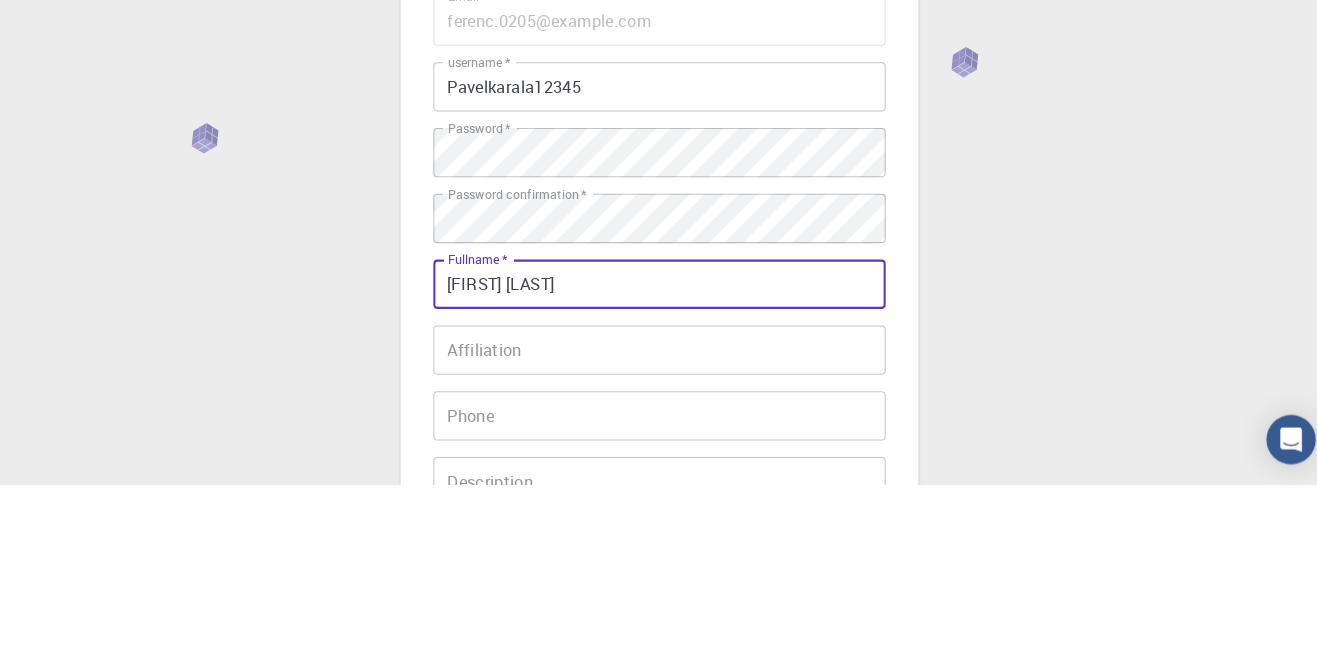type on "[FIRST] [LAST]" 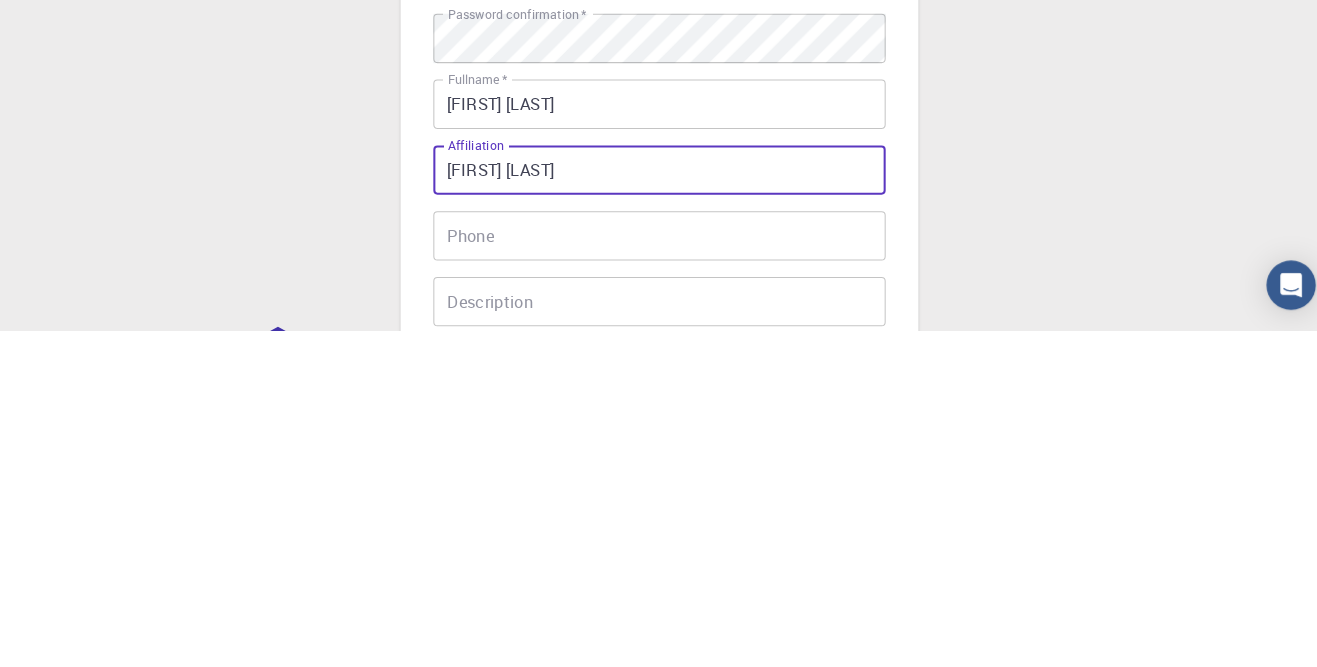 scroll, scrollTop: 36, scrollLeft: 0, axis: vertical 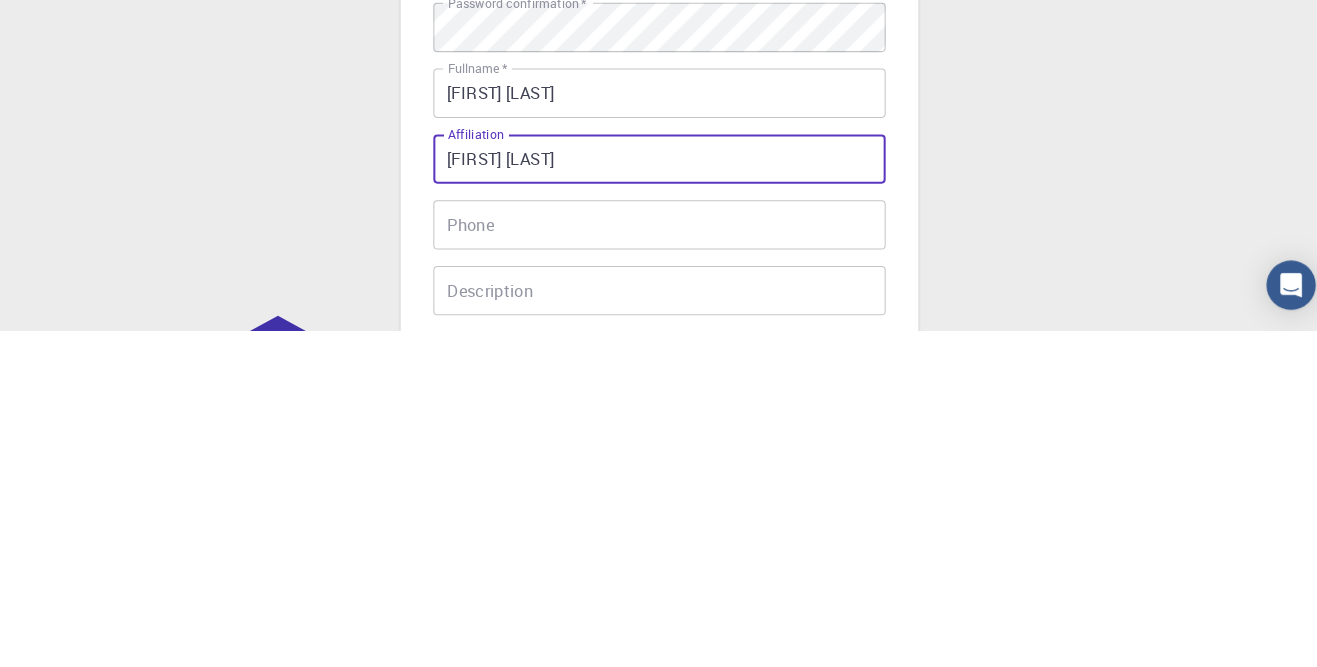 type on "[FIRST] [LAST]" 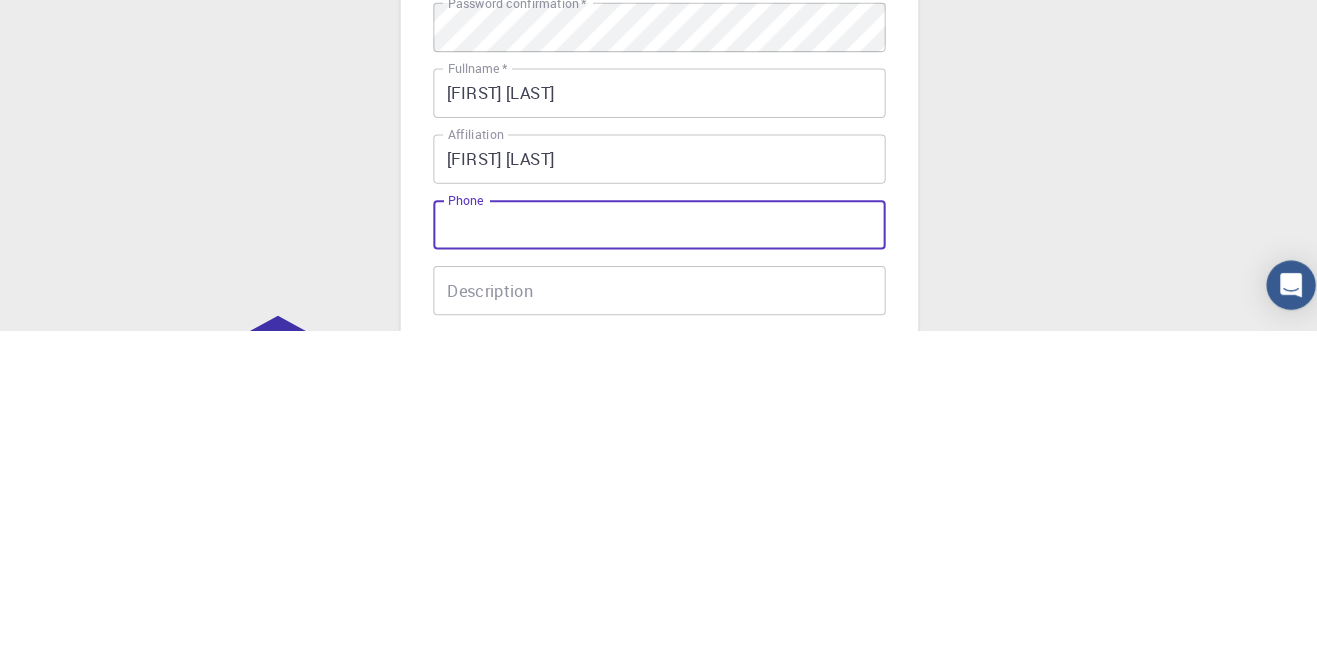 type on "7" 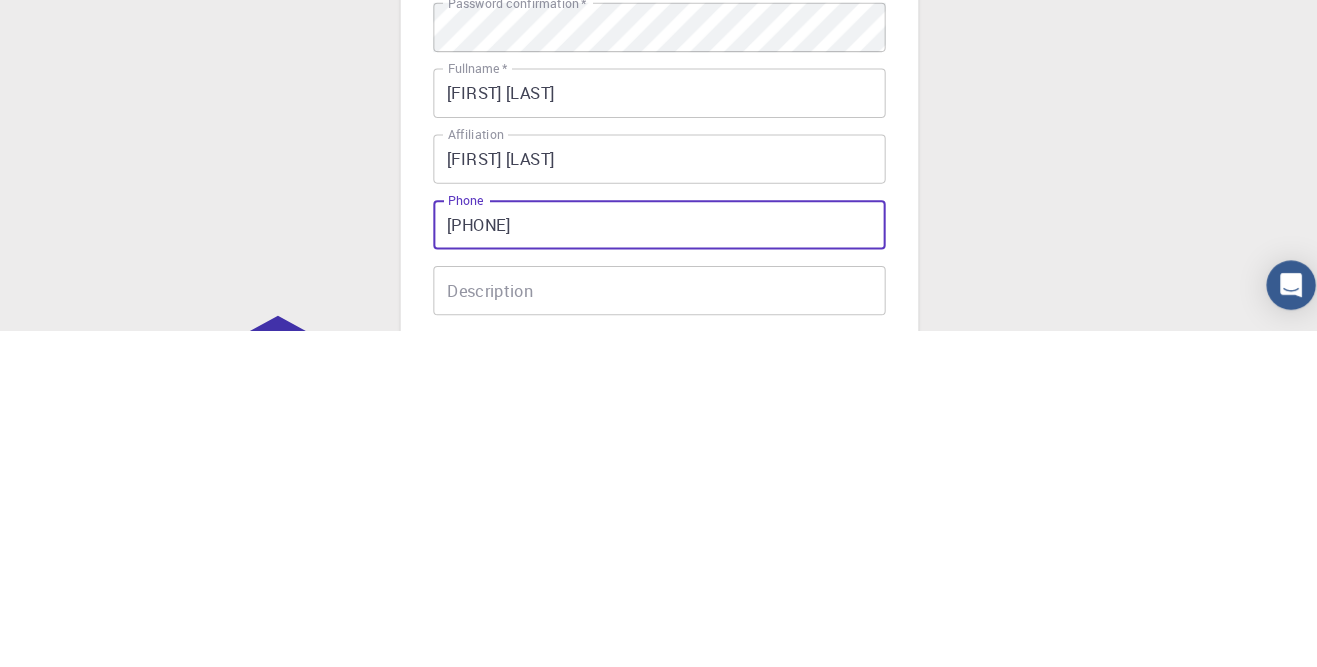 type on "[PHONE]" 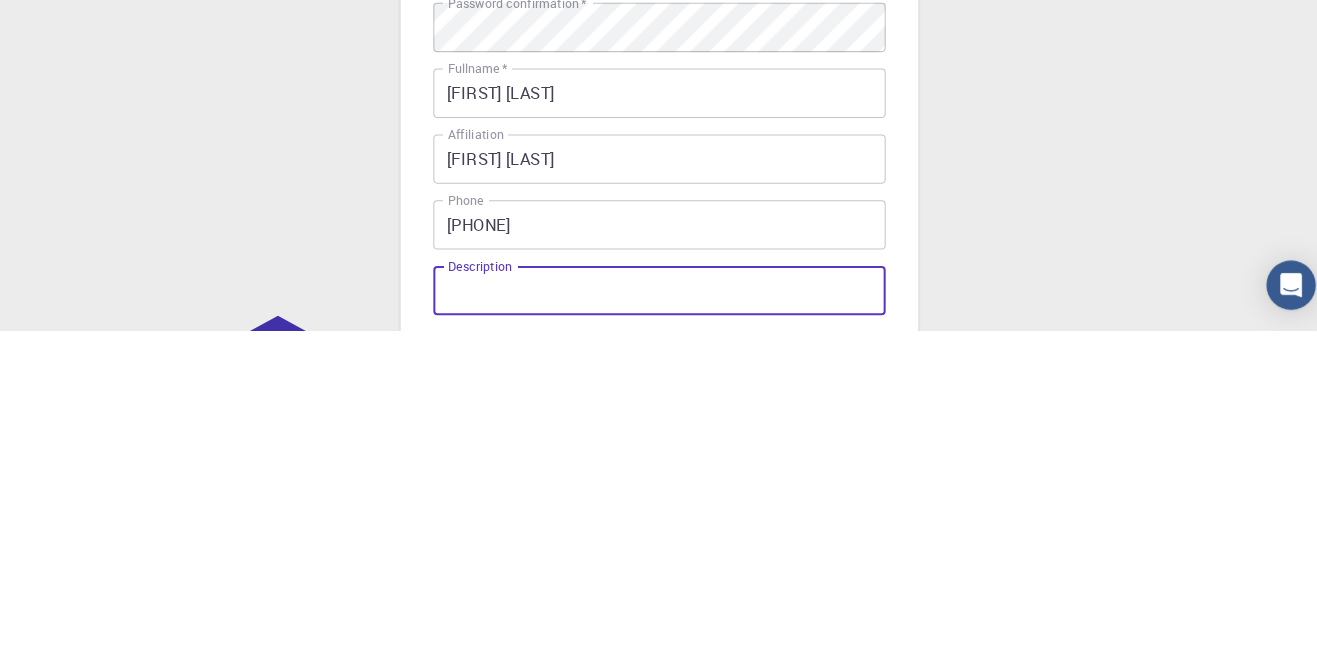 click on "3 Provide additional info Email   * [EMAIL] Email   * username   * [USERNAME] username   * Password   * Password   * Password confirmation   * Password confirmation   * Fullname   * [FULLNAME] Fullname   * Affiliation [AFFILIATION] Affiliation Phone [PHONE] Phone Description Description I accept the Terms of Service / Privacy Policy * REGISTER Already on Mat3ra? Sign in © [YEAR] Exabyte Inc. All rights reserved. Platform version [VERSION] . Documentation Video Tutorials Terms of service Privacy statement" at bounding box center [658, 473] 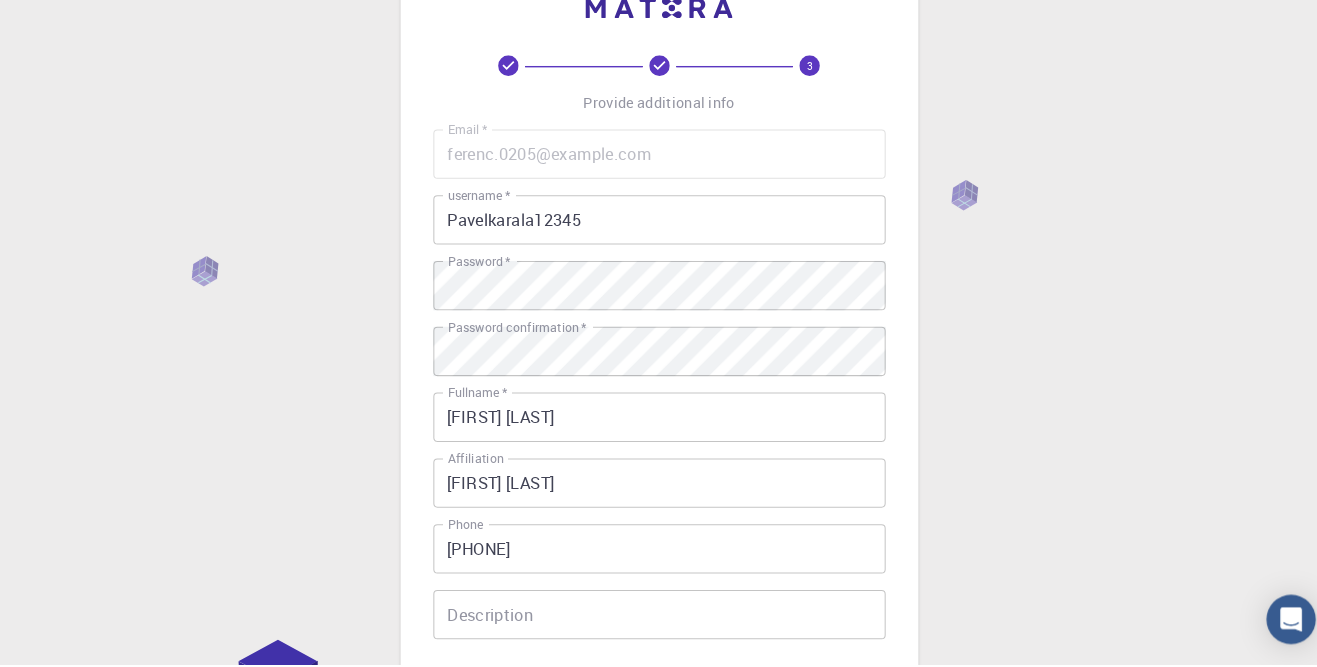 scroll, scrollTop: 89, scrollLeft: 0, axis: vertical 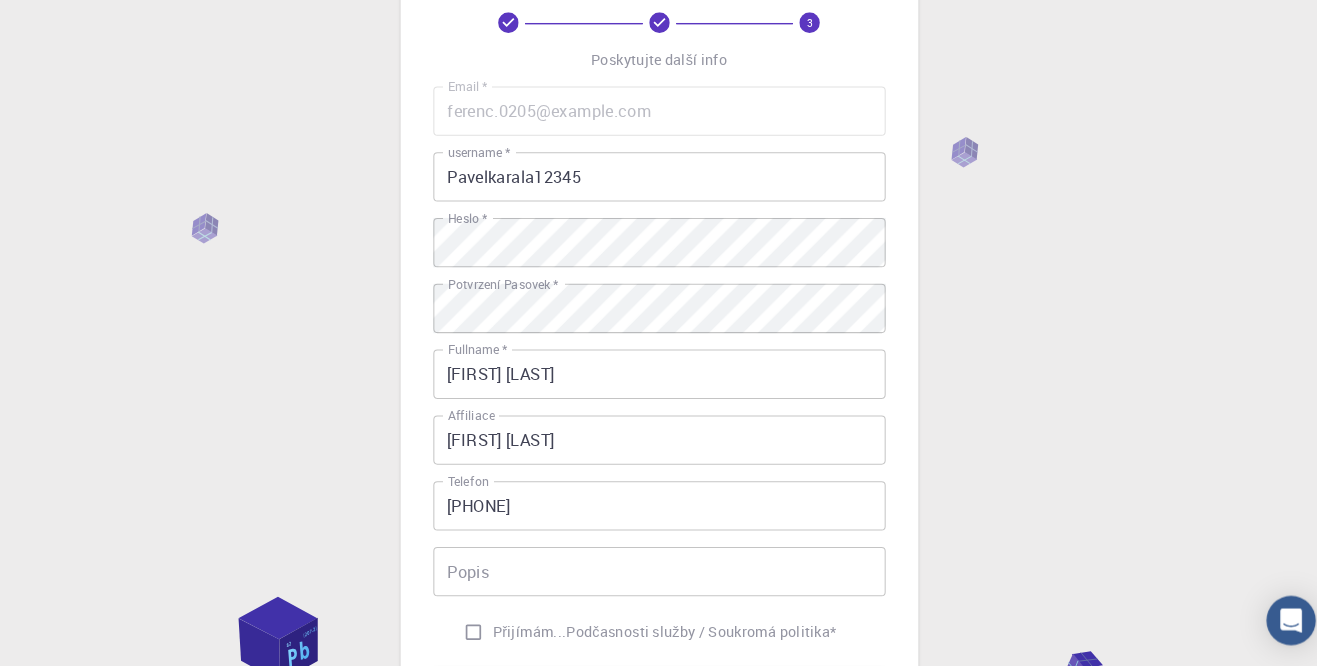 click on "Přijímám...  Podčasnosti služby / Soukromá politika   *" at bounding box center (478, 634) 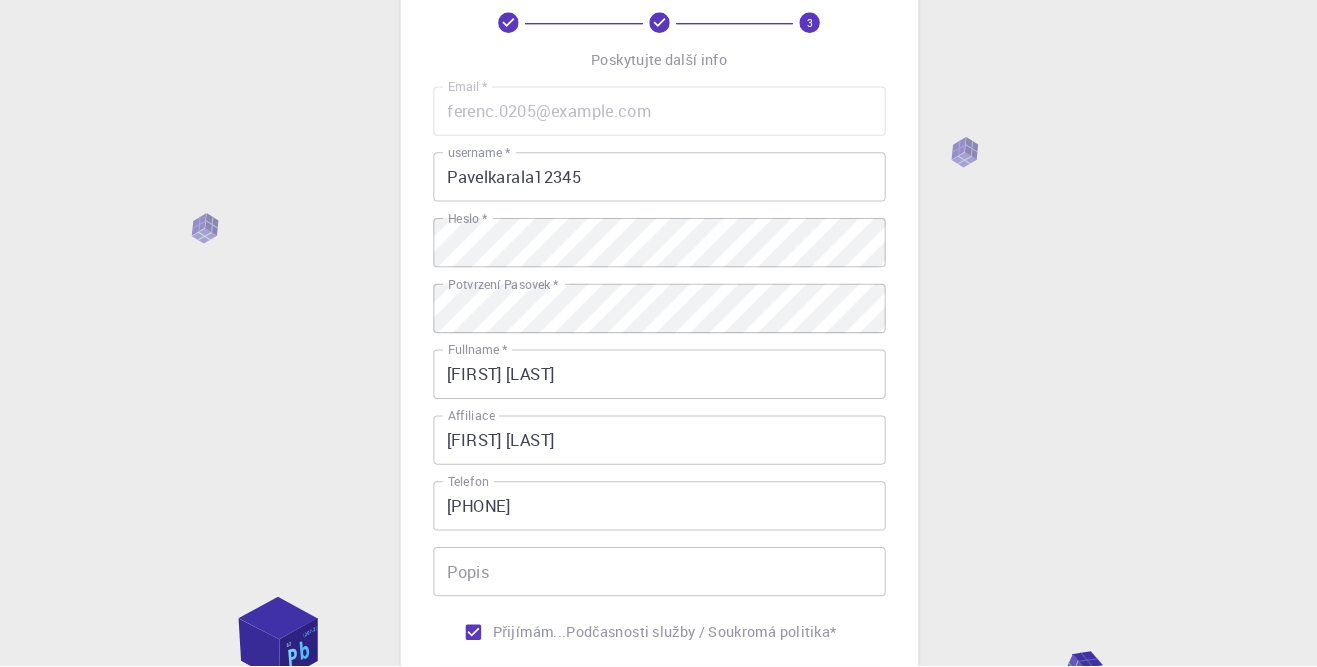 click on "Registr" at bounding box center [659, 689] 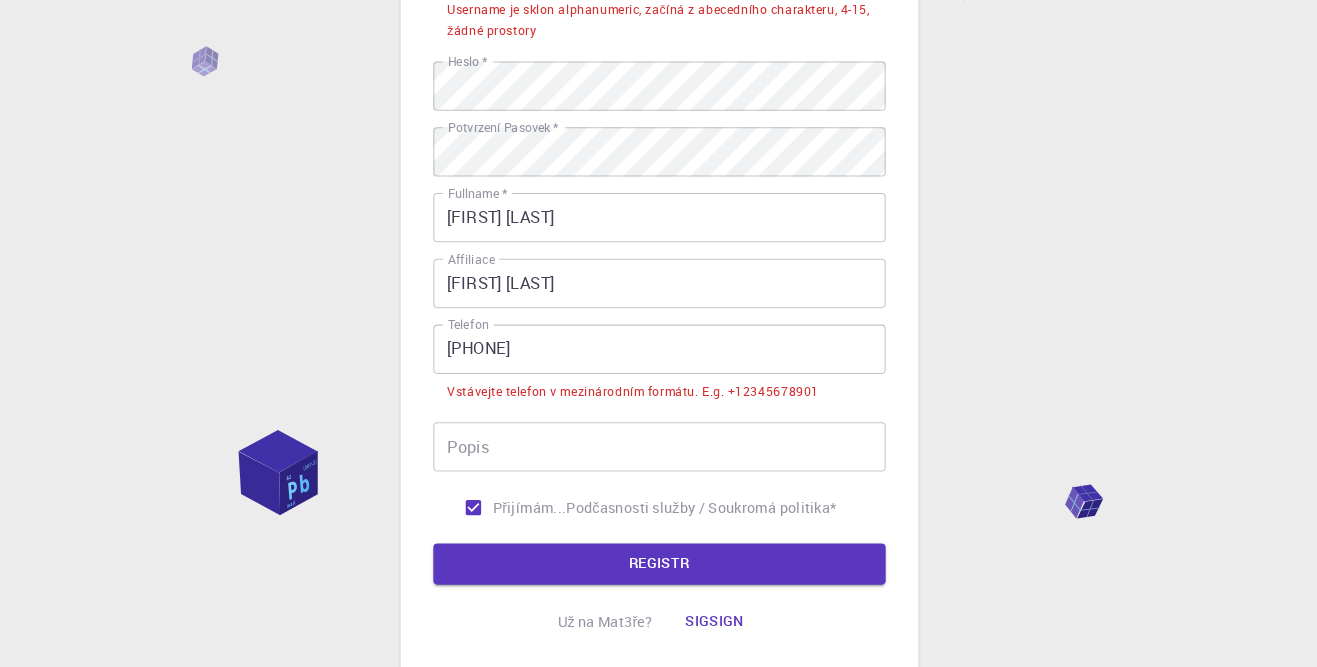 scroll, scrollTop: 294, scrollLeft: 0, axis: vertical 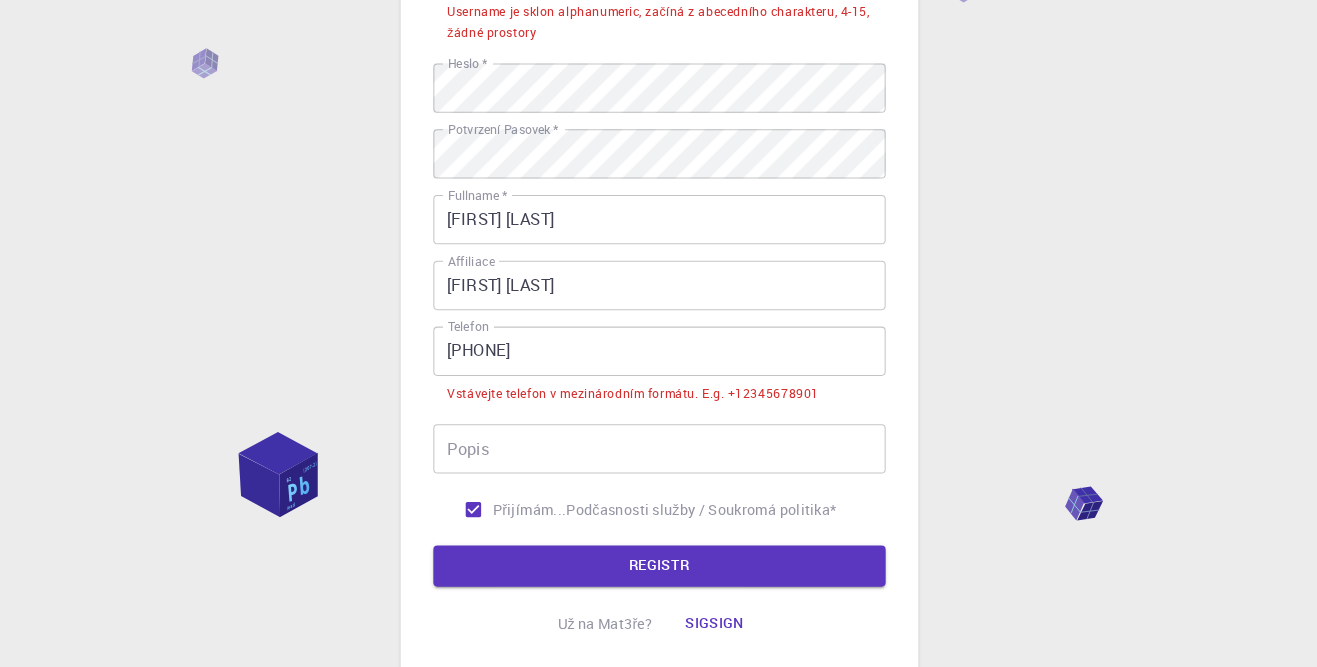 click on "Registr" at bounding box center [659, 566] 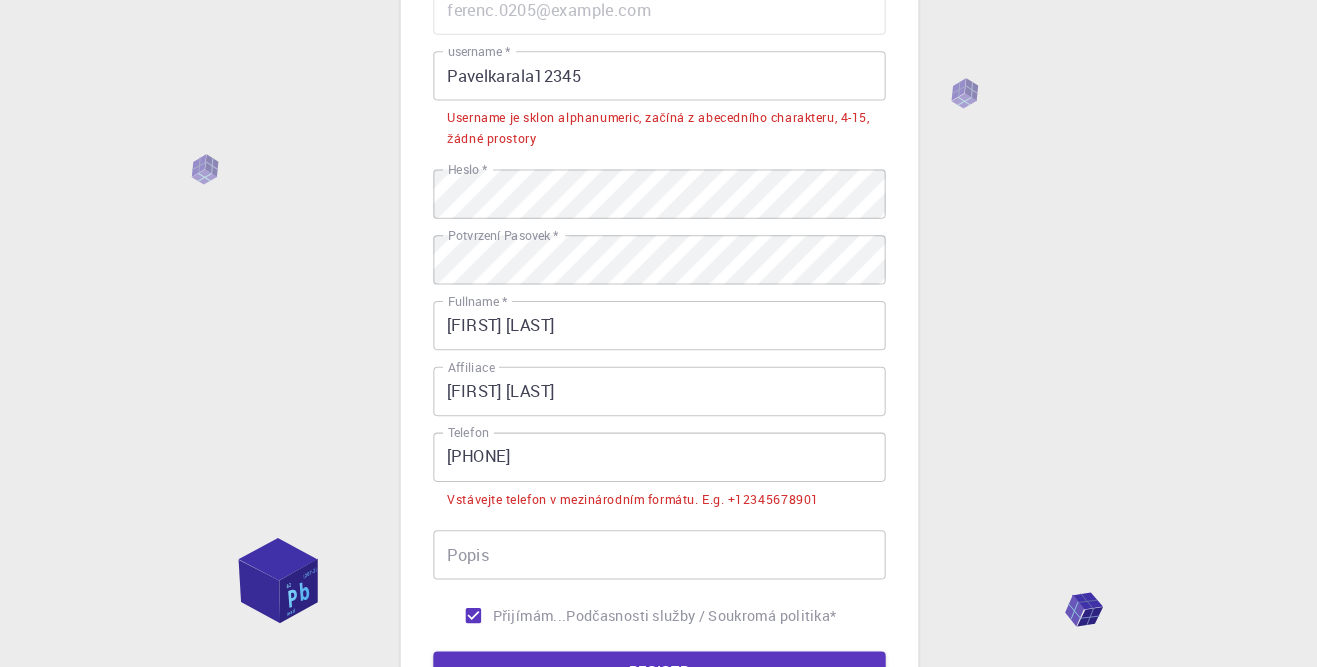 scroll, scrollTop: 206, scrollLeft: 0, axis: vertical 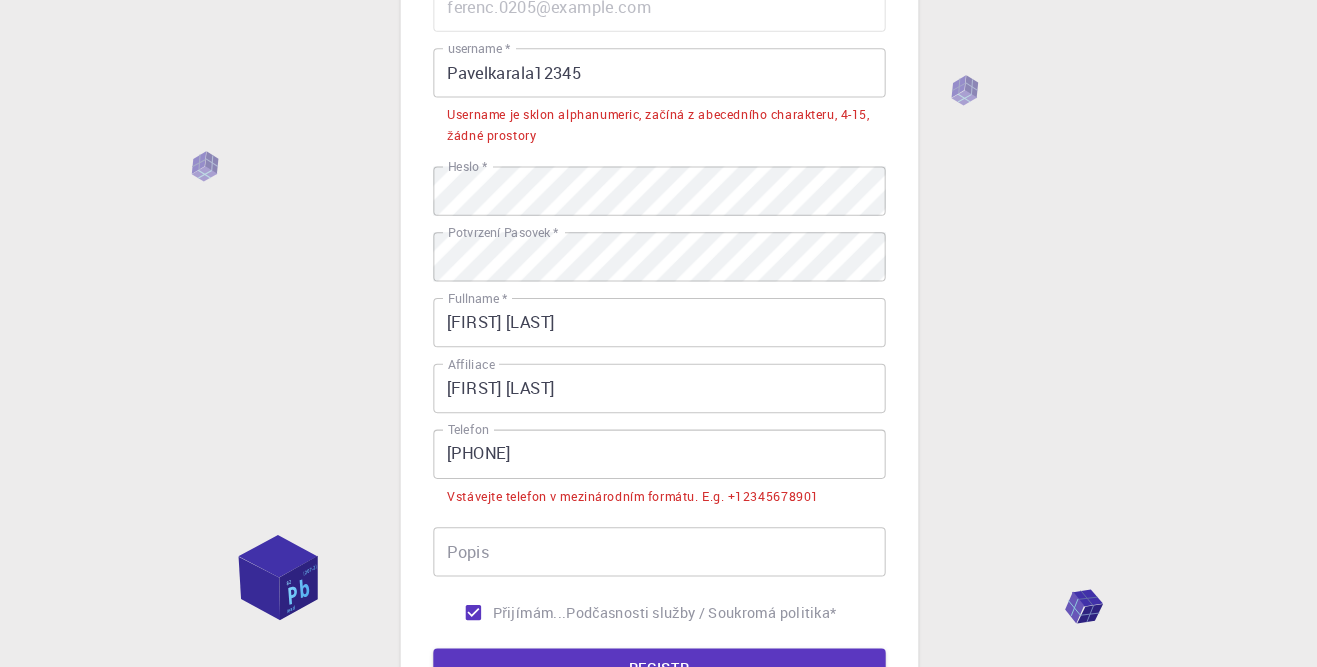 click on "Pavelkarala12345" at bounding box center [659, 74] 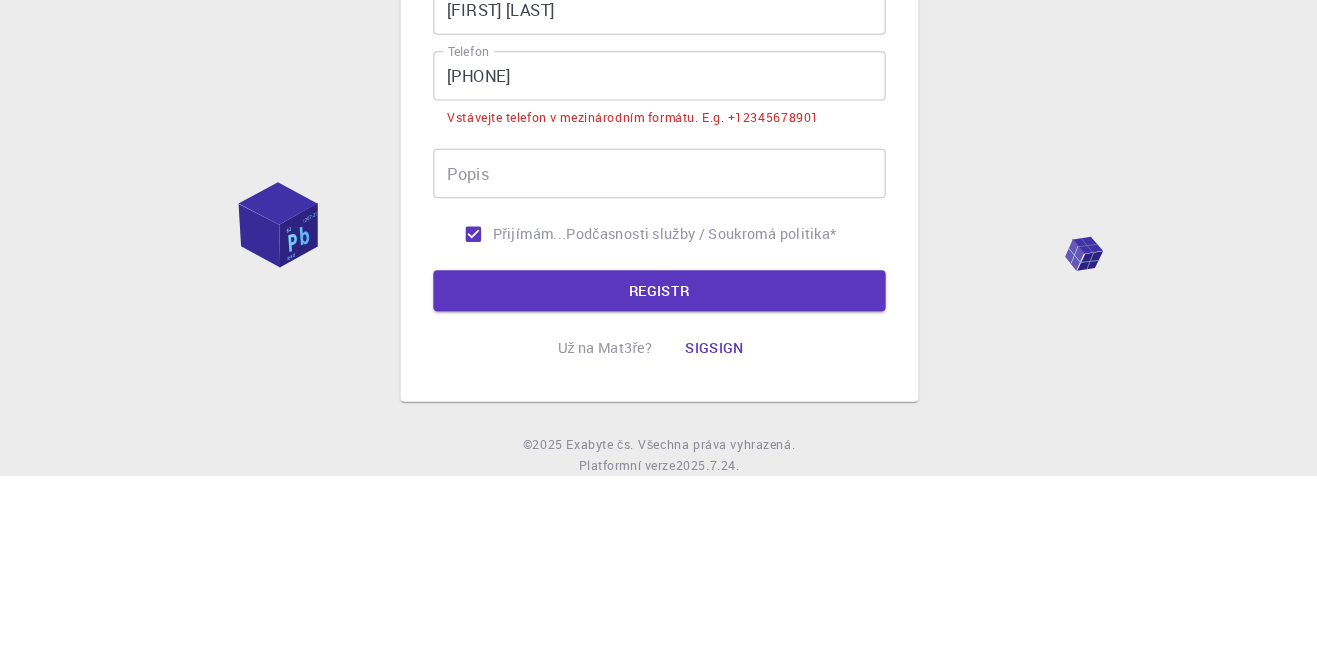 scroll, scrollTop: 322, scrollLeft: 0, axis: vertical 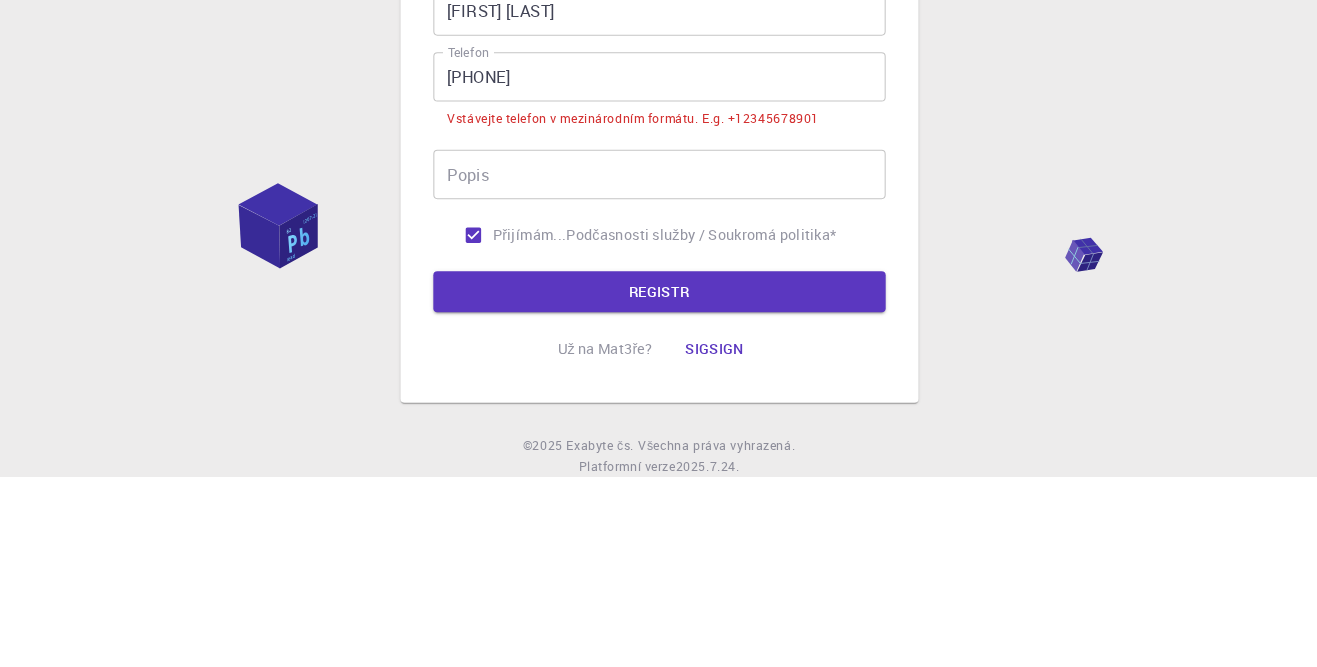 type on "Pavelkarala1234" 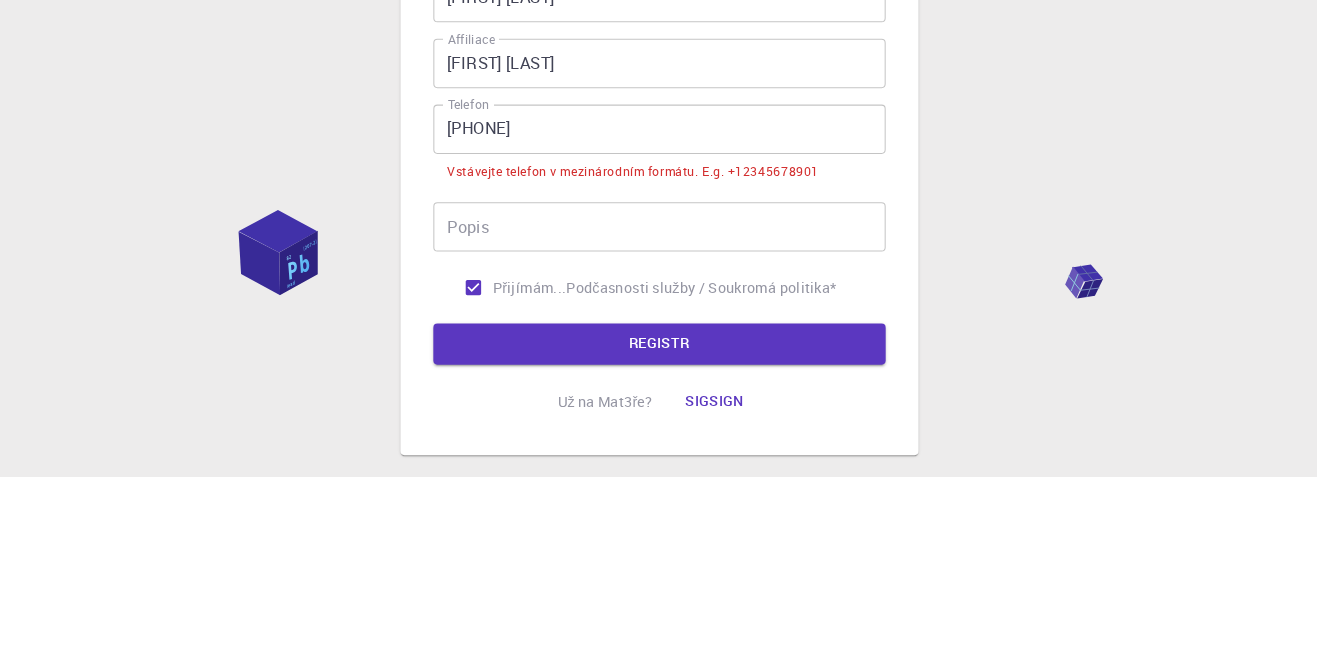 scroll, scrollTop: 373, scrollLeft: 0, axis: vertical 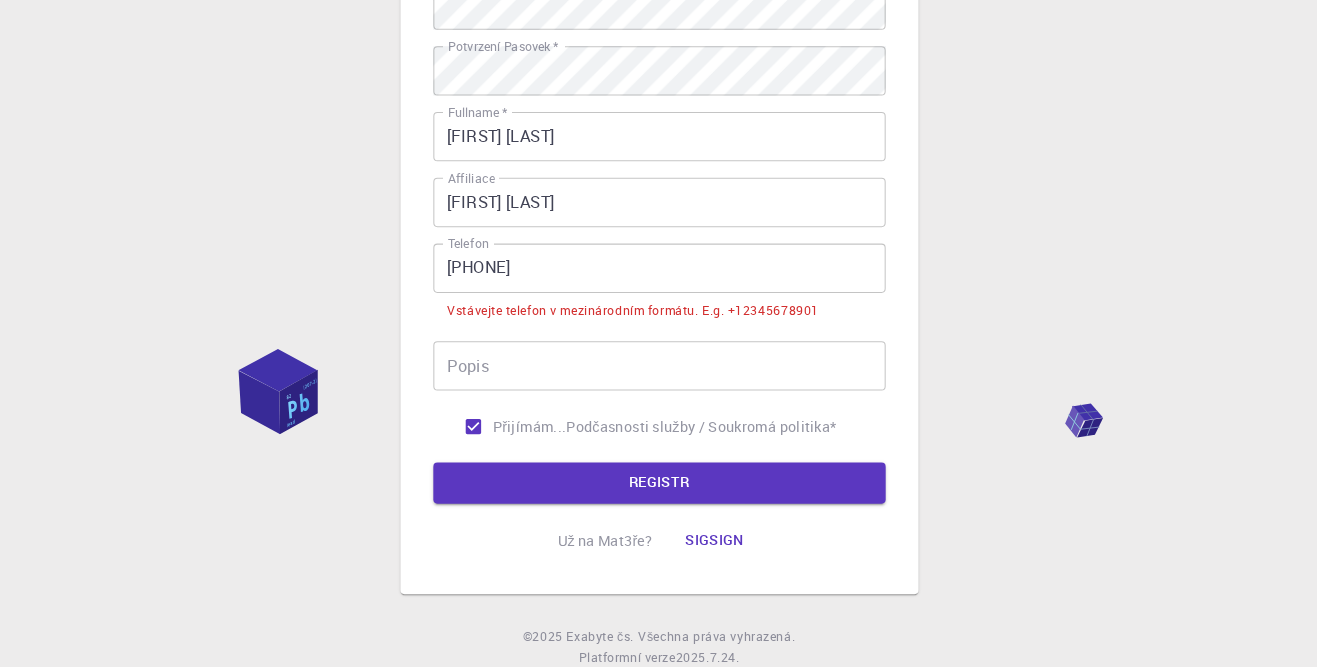 click on "Registr" at bounding box center (659, 487) 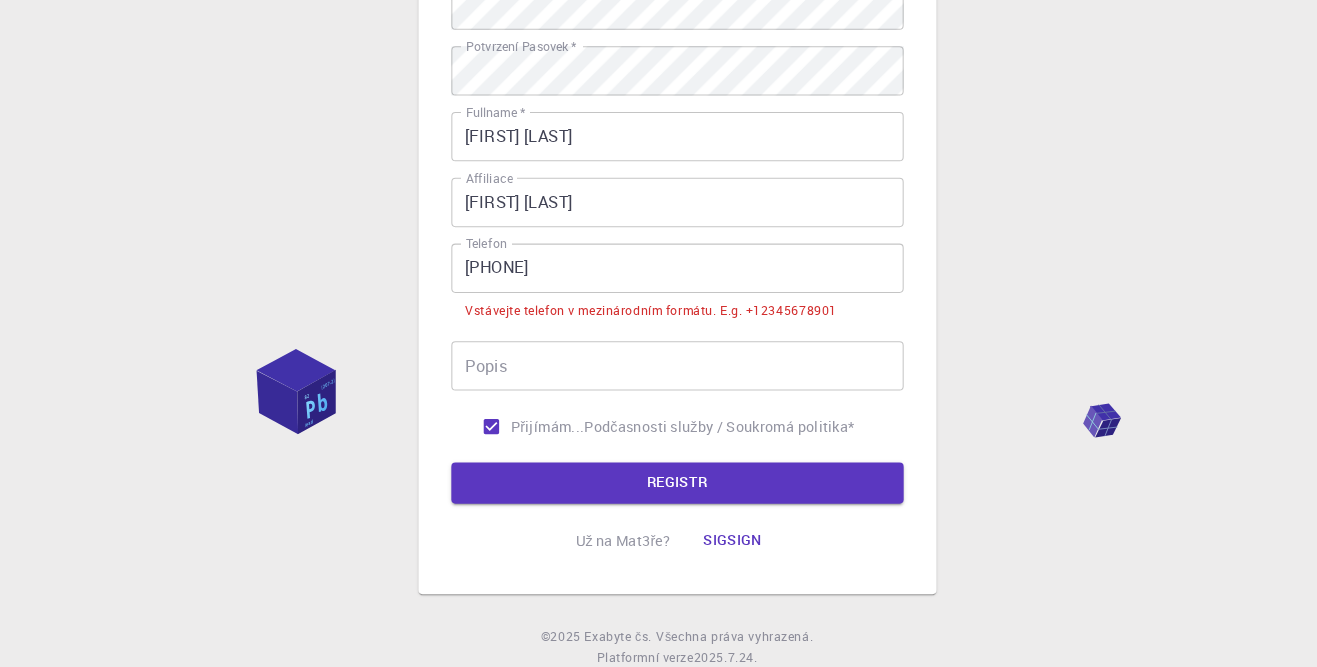 click on "Registr" at bounding box center (659, 487) 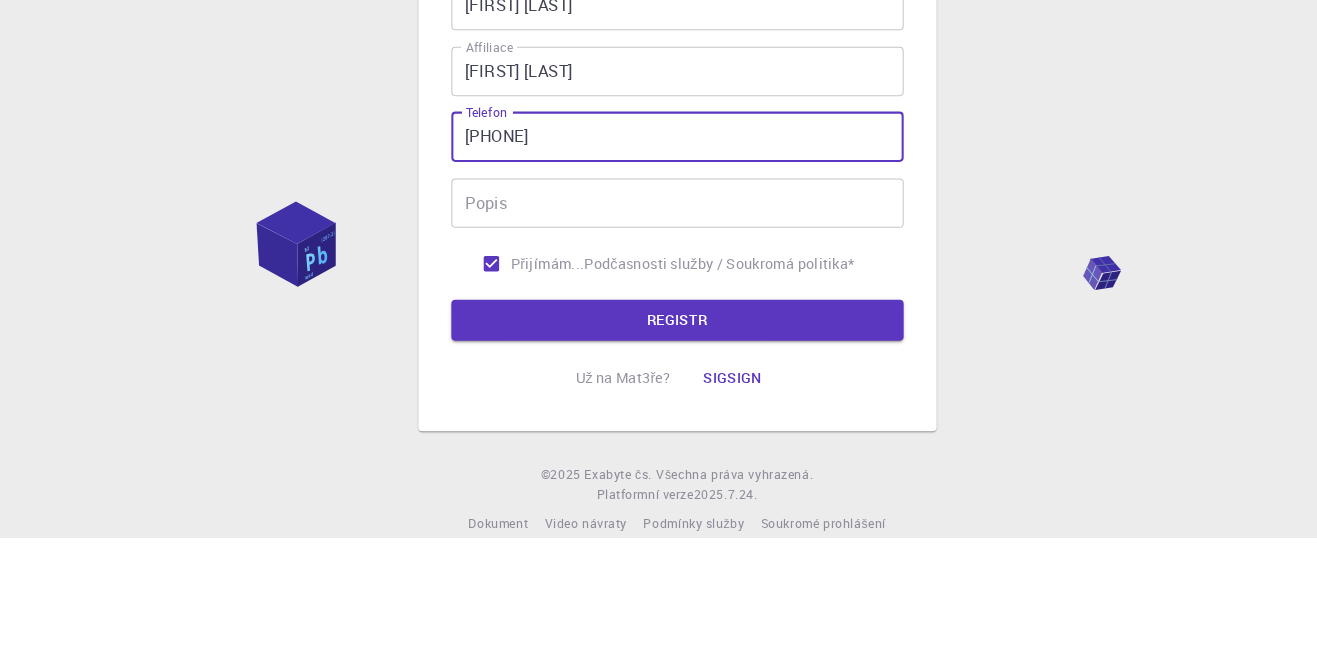 type on "[PHONE]" 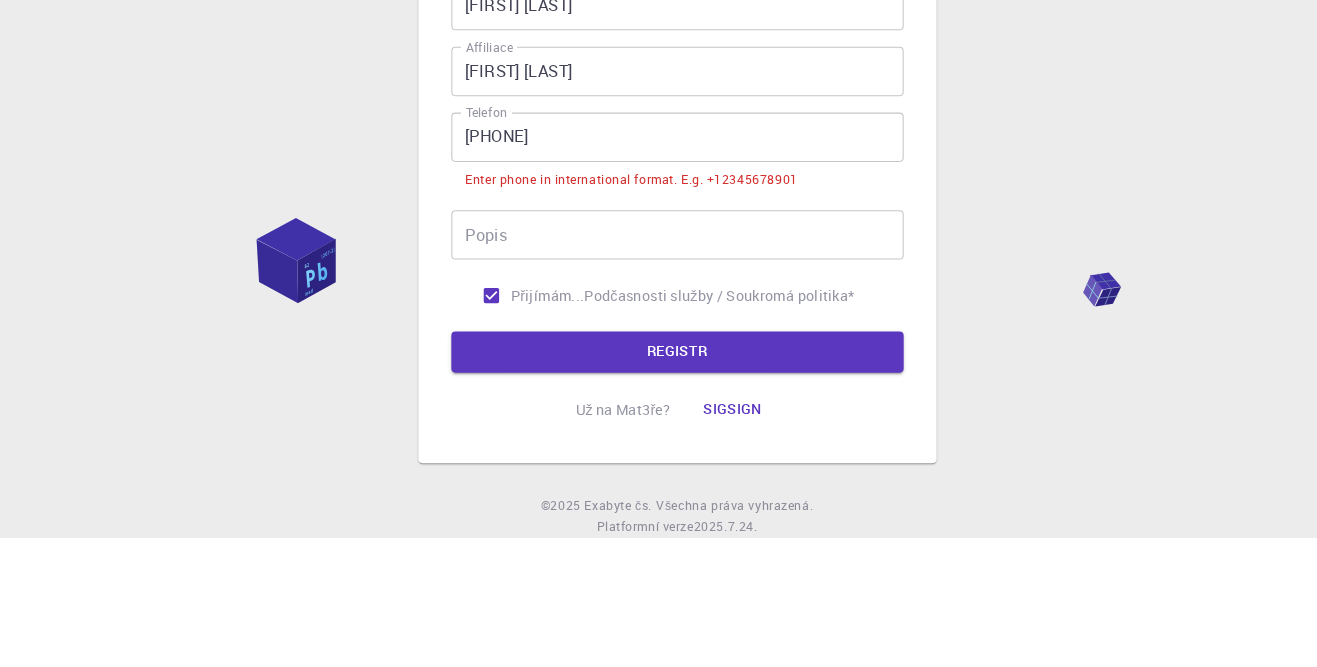 scroll, scrollTop: 374, scrollLeft: 0, axis: vertical 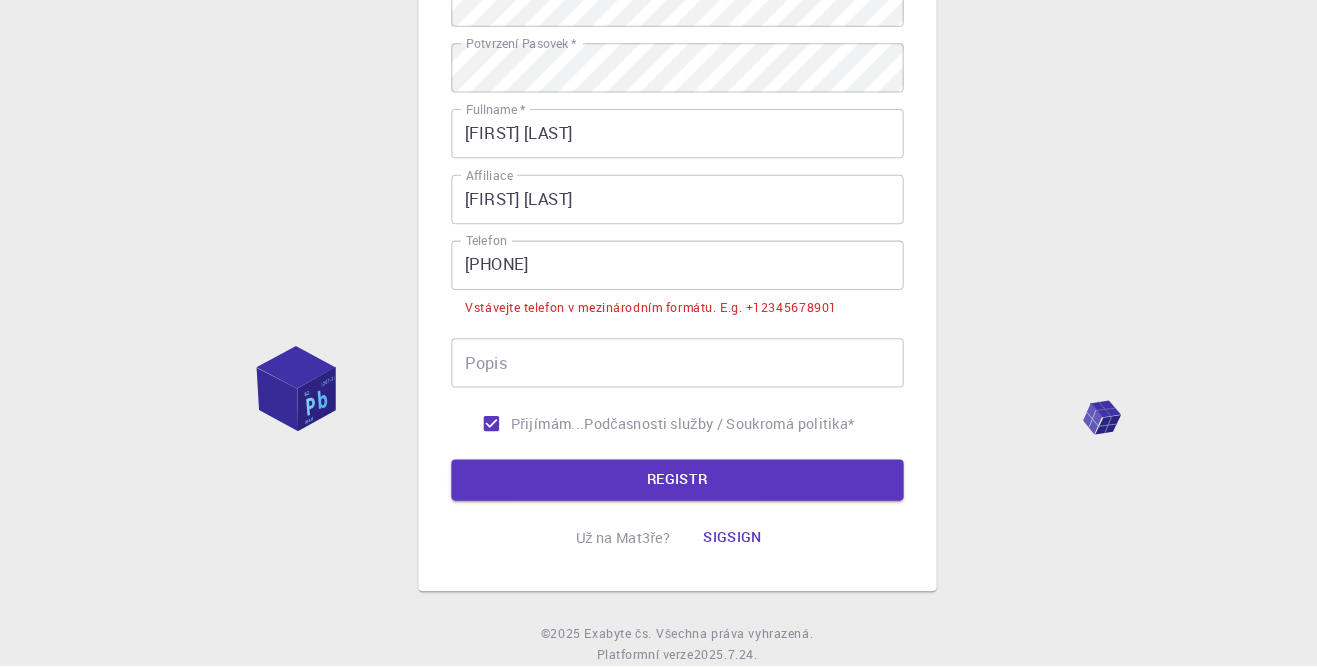 click on "Registr" at bounding box center (659, 486) 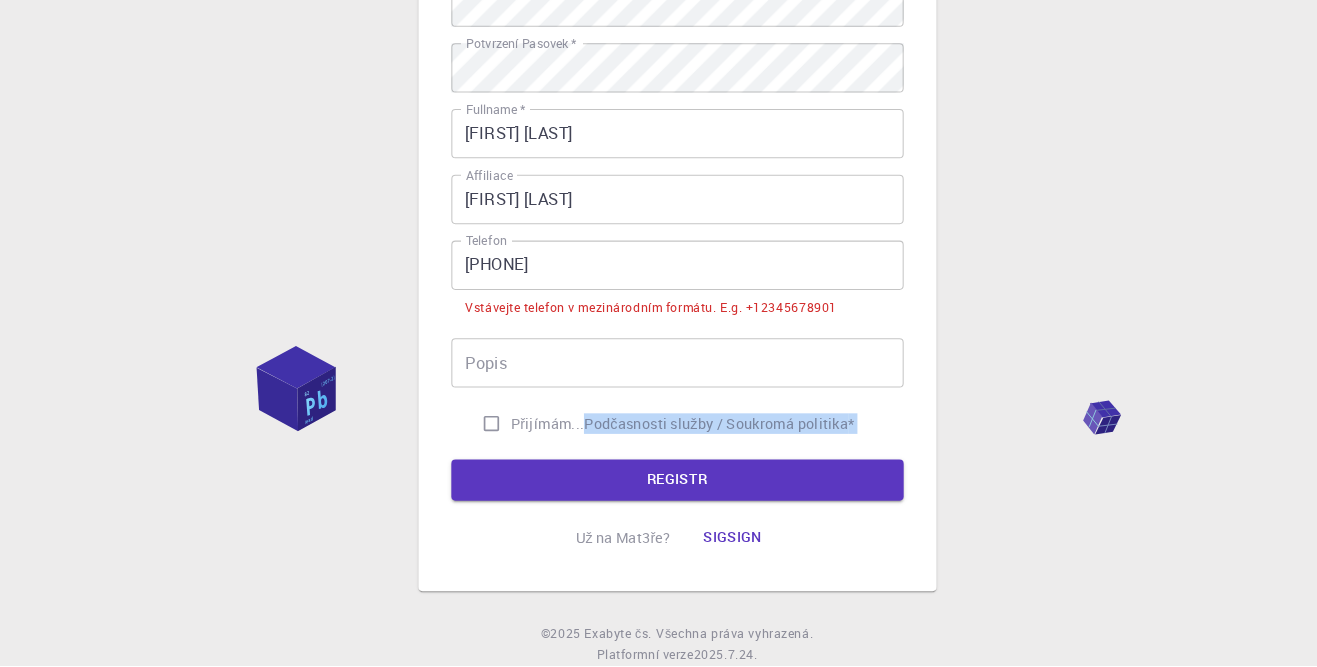 click on "Registr" at bounding box center (659, 486) 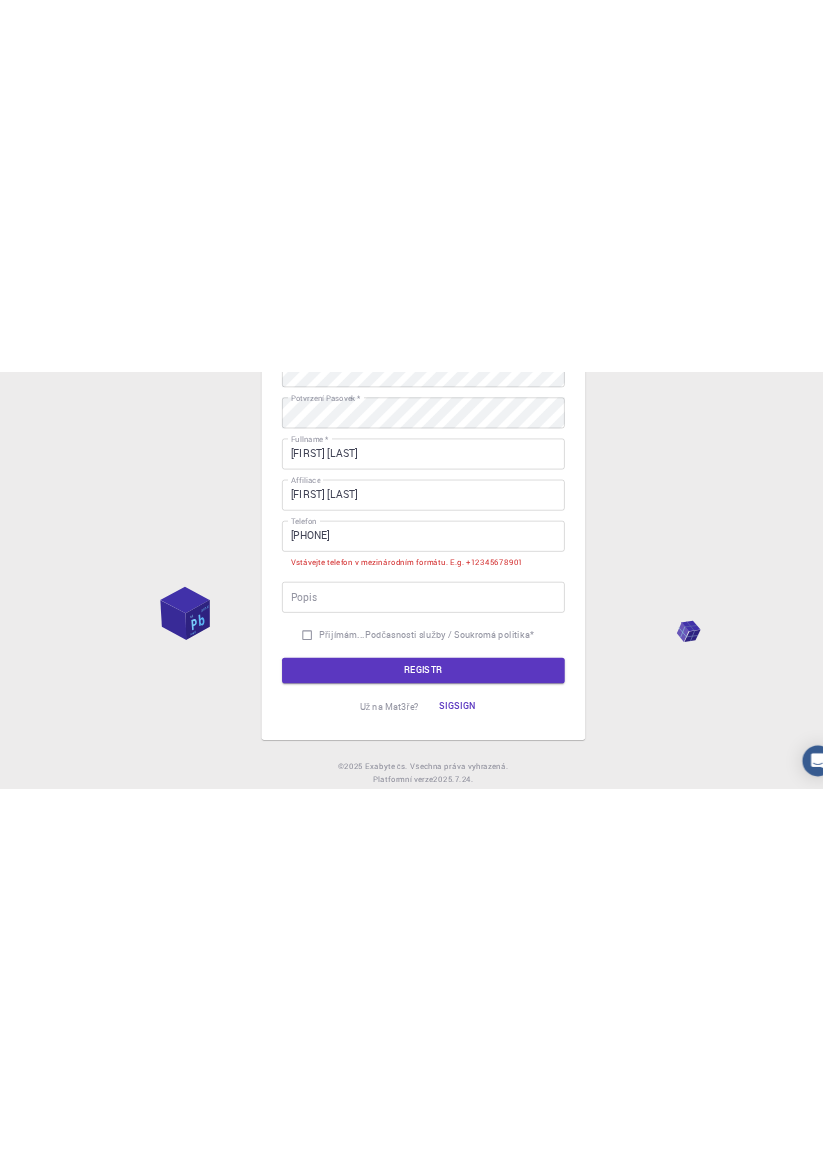scroll, scrollTop: 84, scrollLeft: 0, axis: vertical 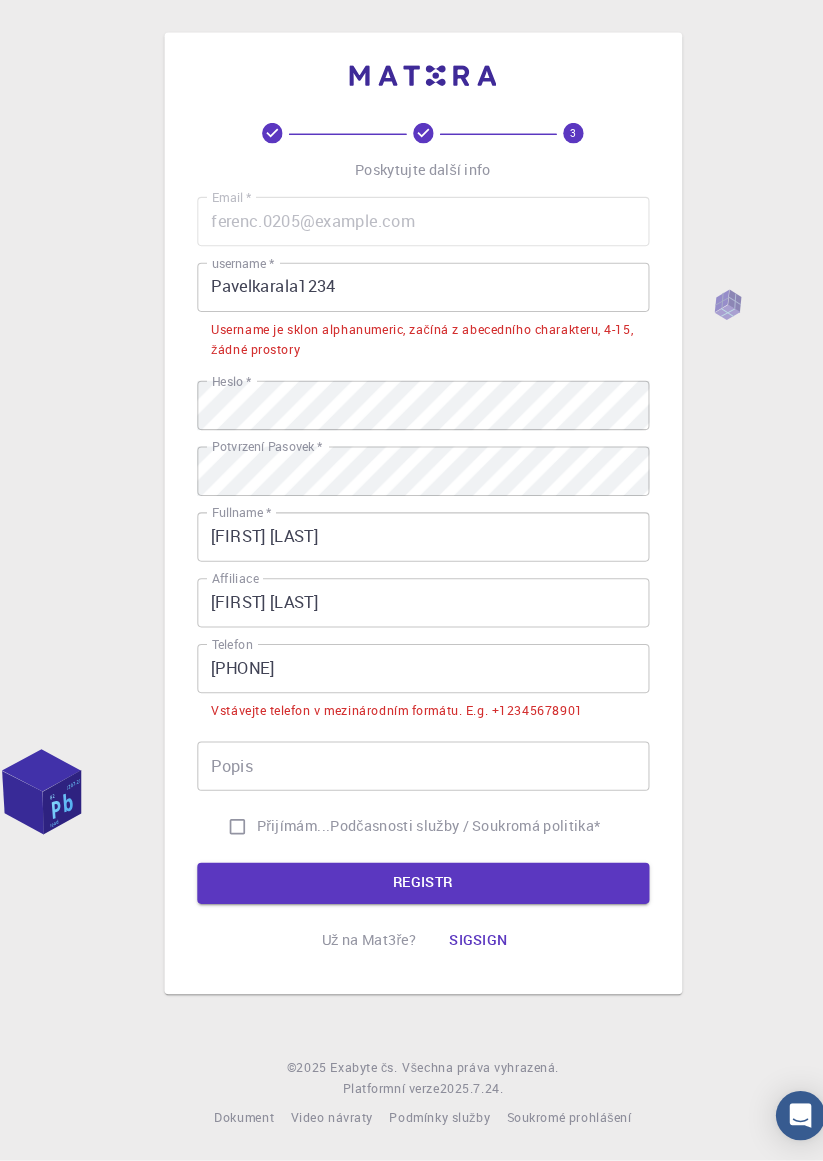 click on "Registr" at bounding box center [412, 891] 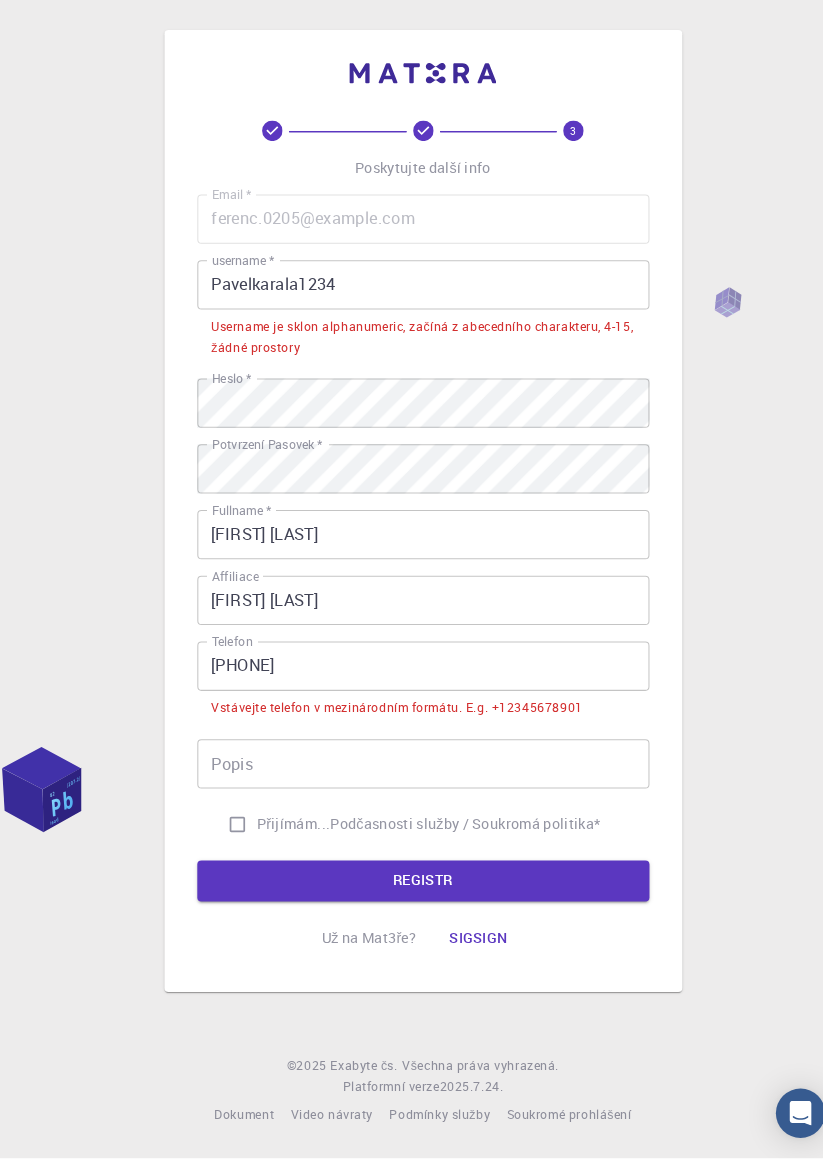 click on "Registr" at bounding box center (412, 891) 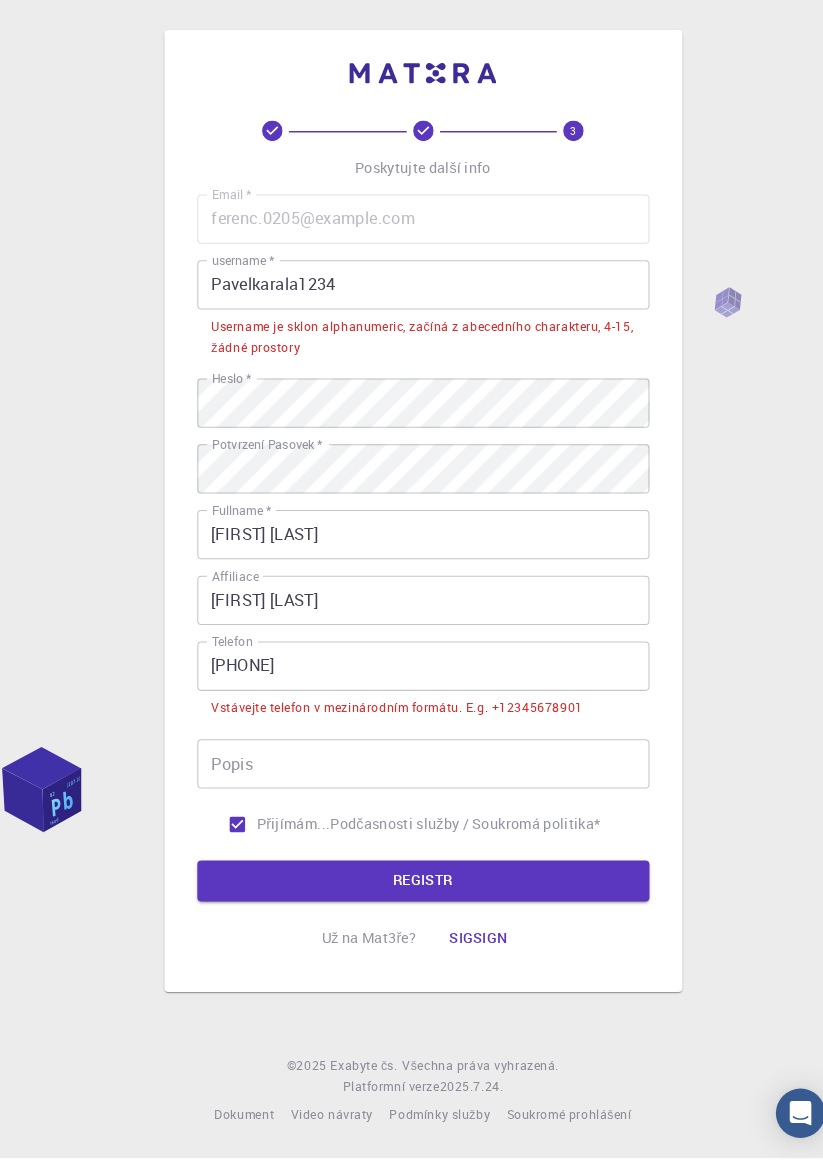 click on "Registr" at bounding box center [412, 891] 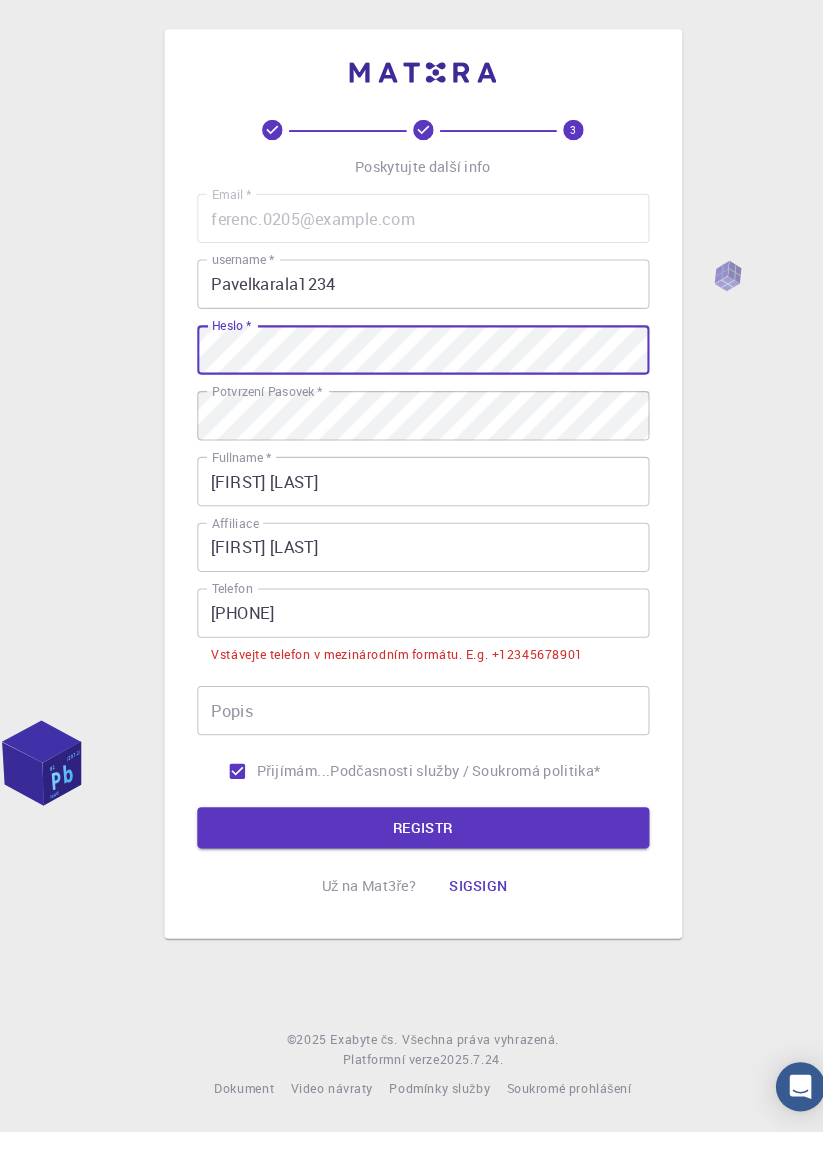 click on "Pavelkarala1234" at bounding box center [412, 336] 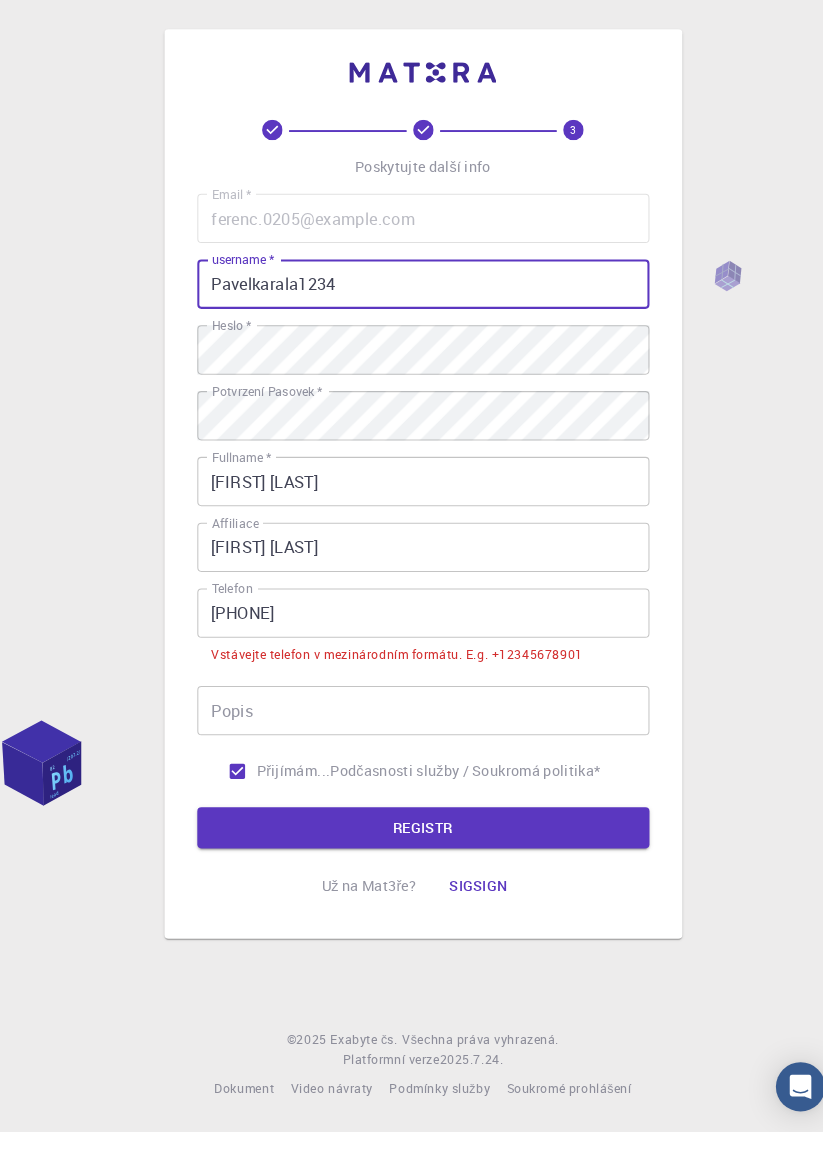 click on "Pavelkarala1234" at bounding box center (412, 336) 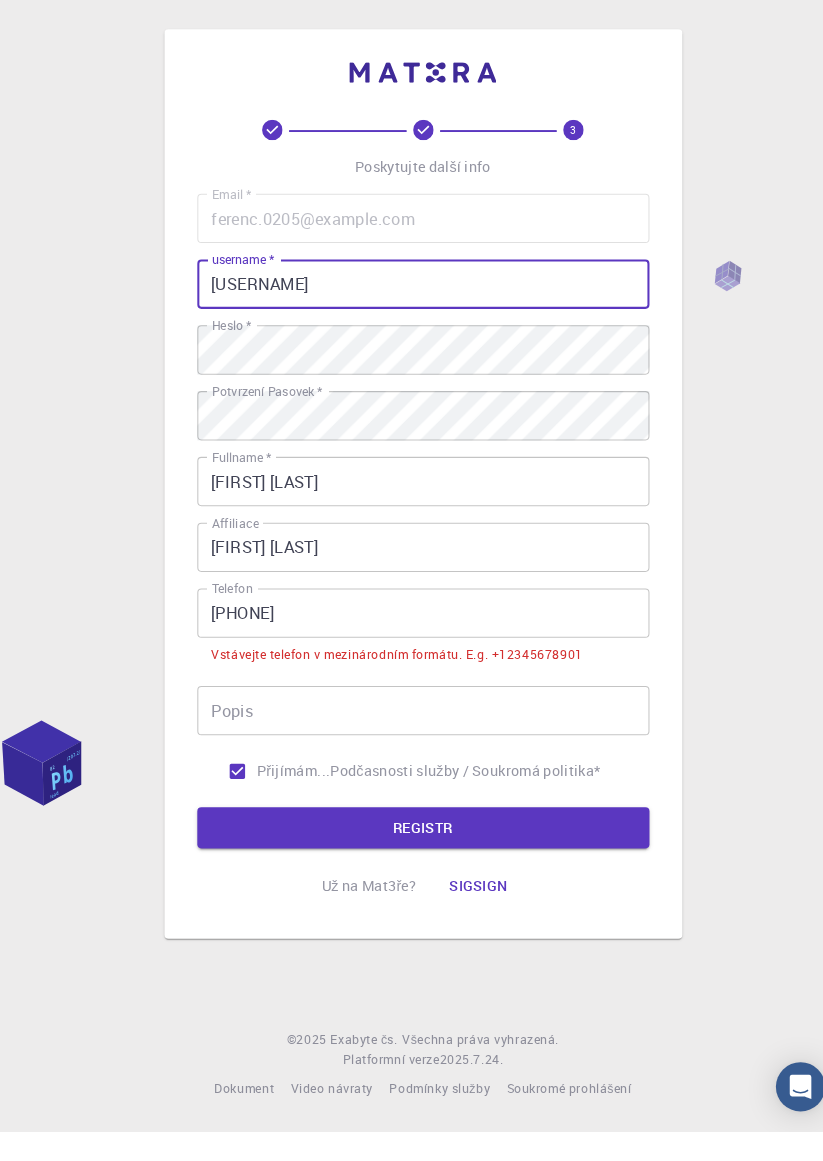 type on "[USERNAME]" 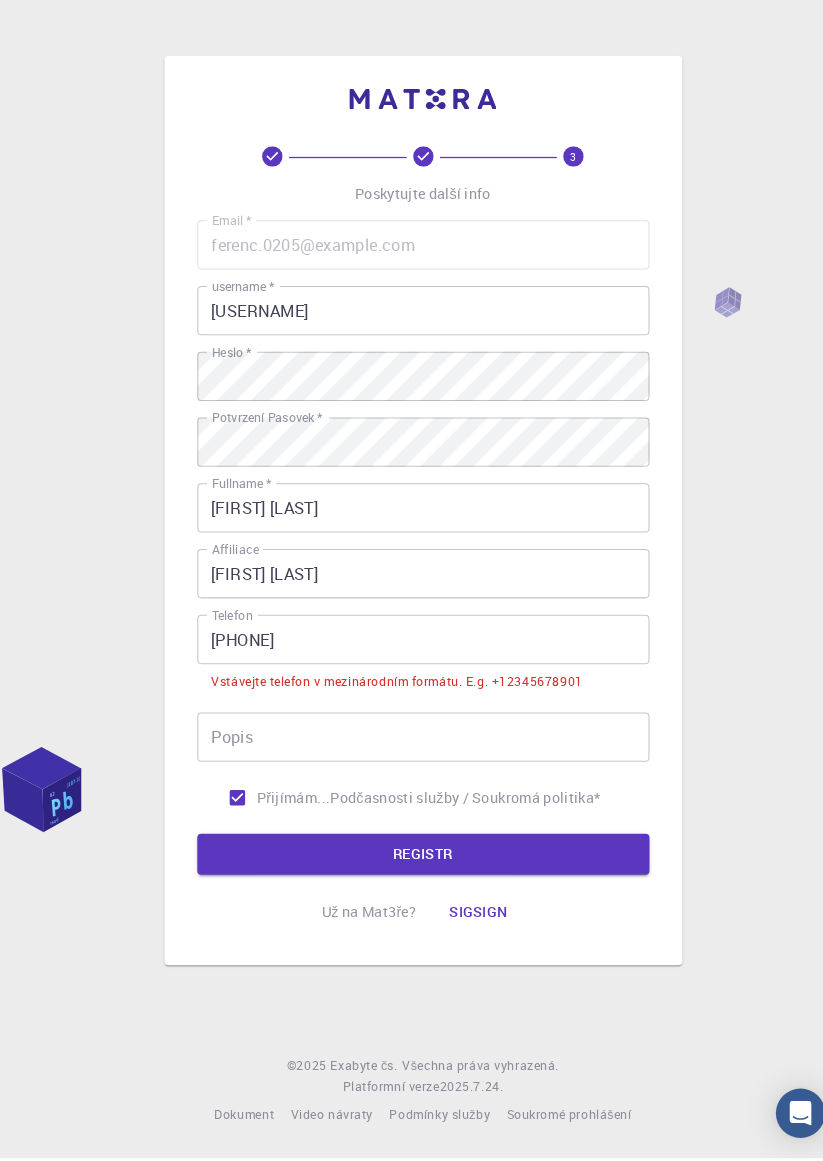 click on "Registr" at bounding box center (412, 865) 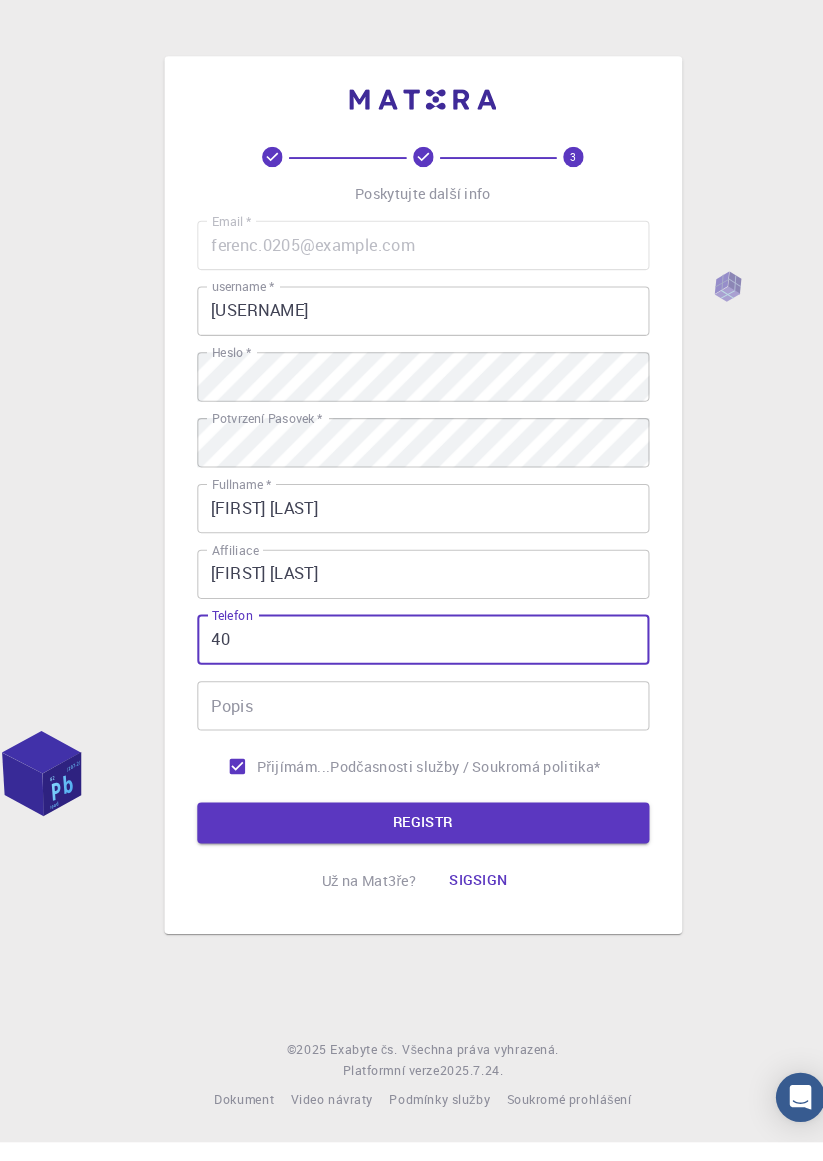 type on "4" 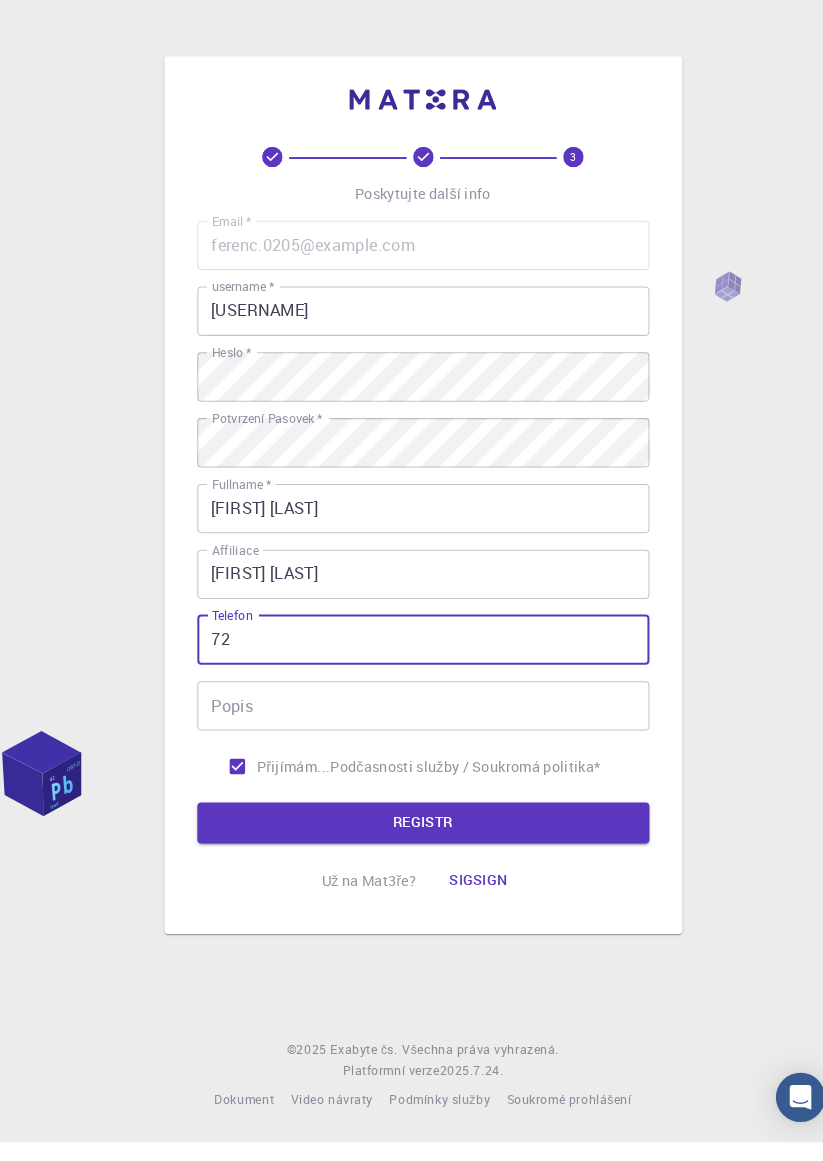 type on "722" 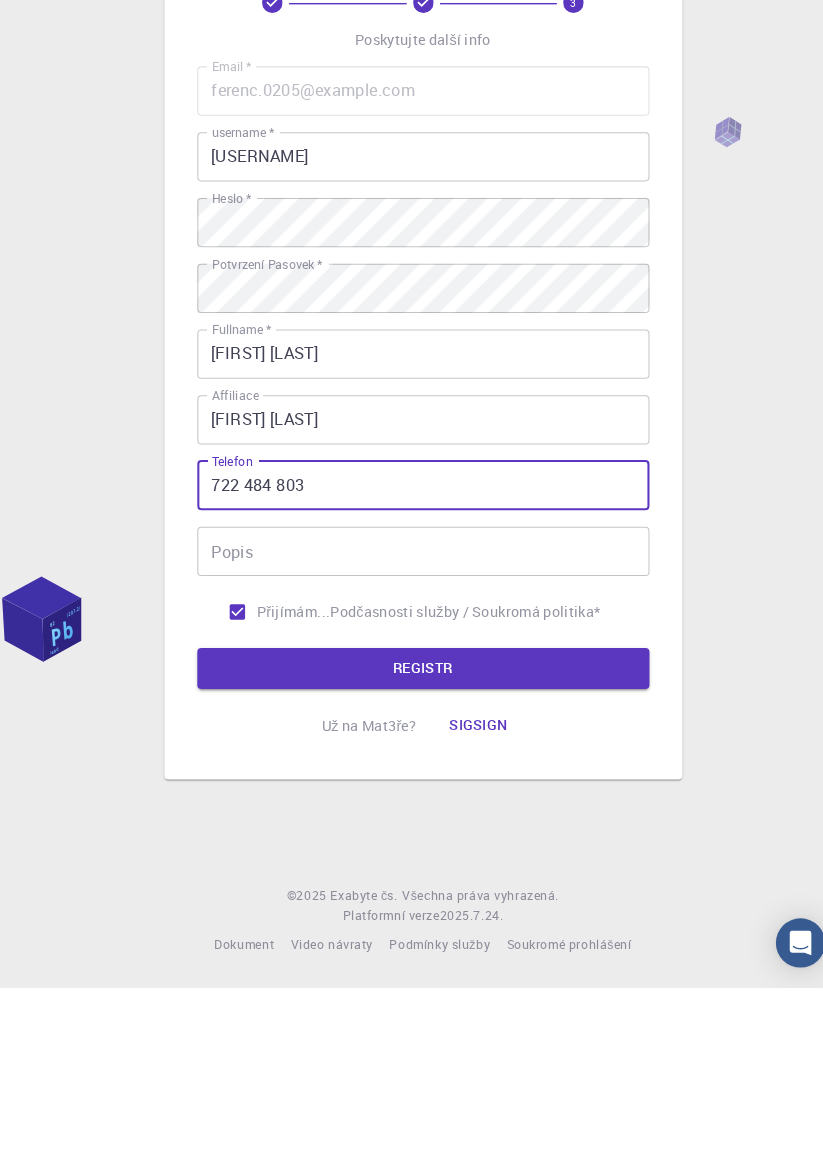 click on "Registr" at bounding box center [412, 850] 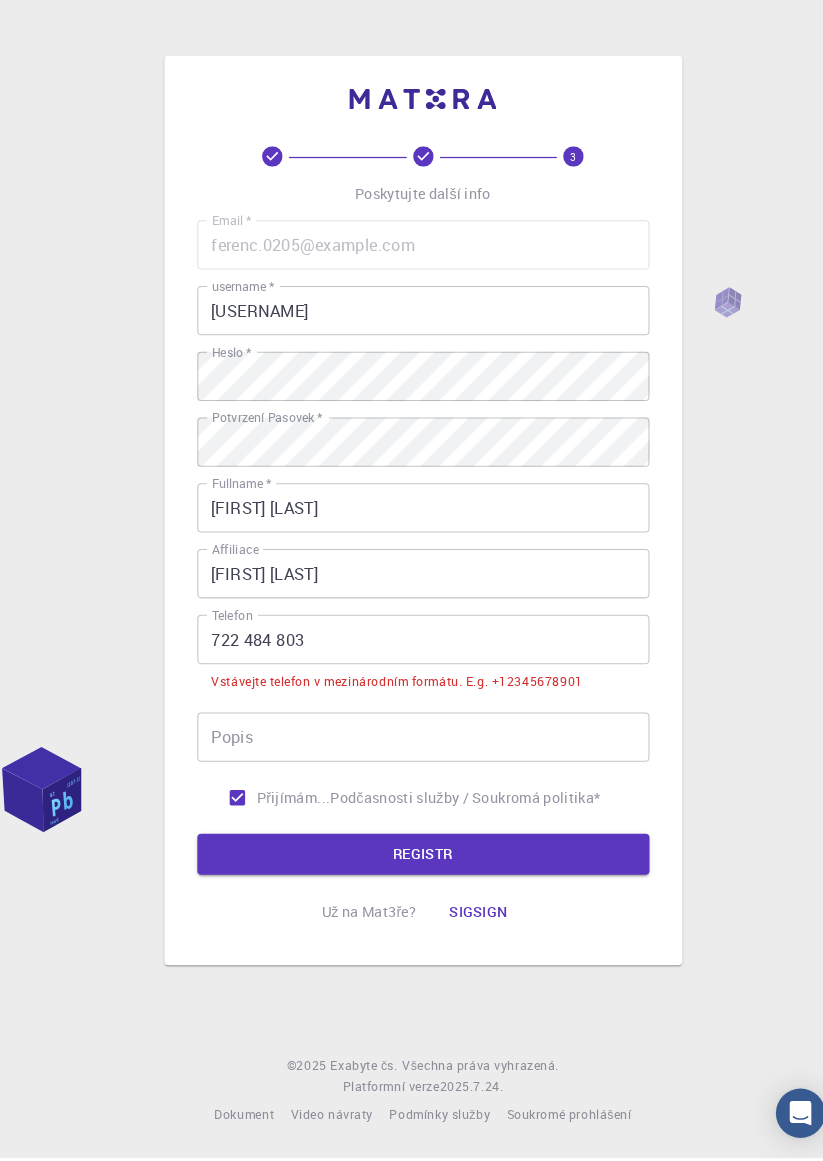 click on "Registr" at bounding box center [412, 865] 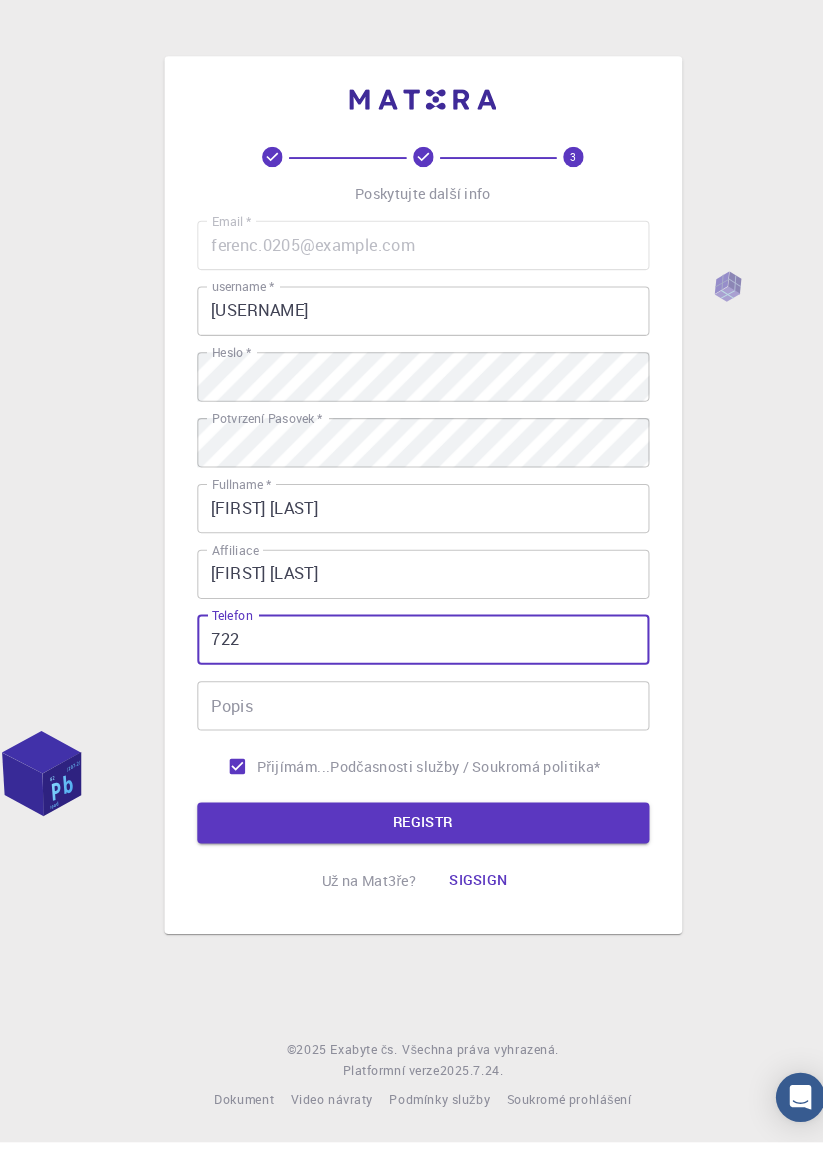 type on "72" 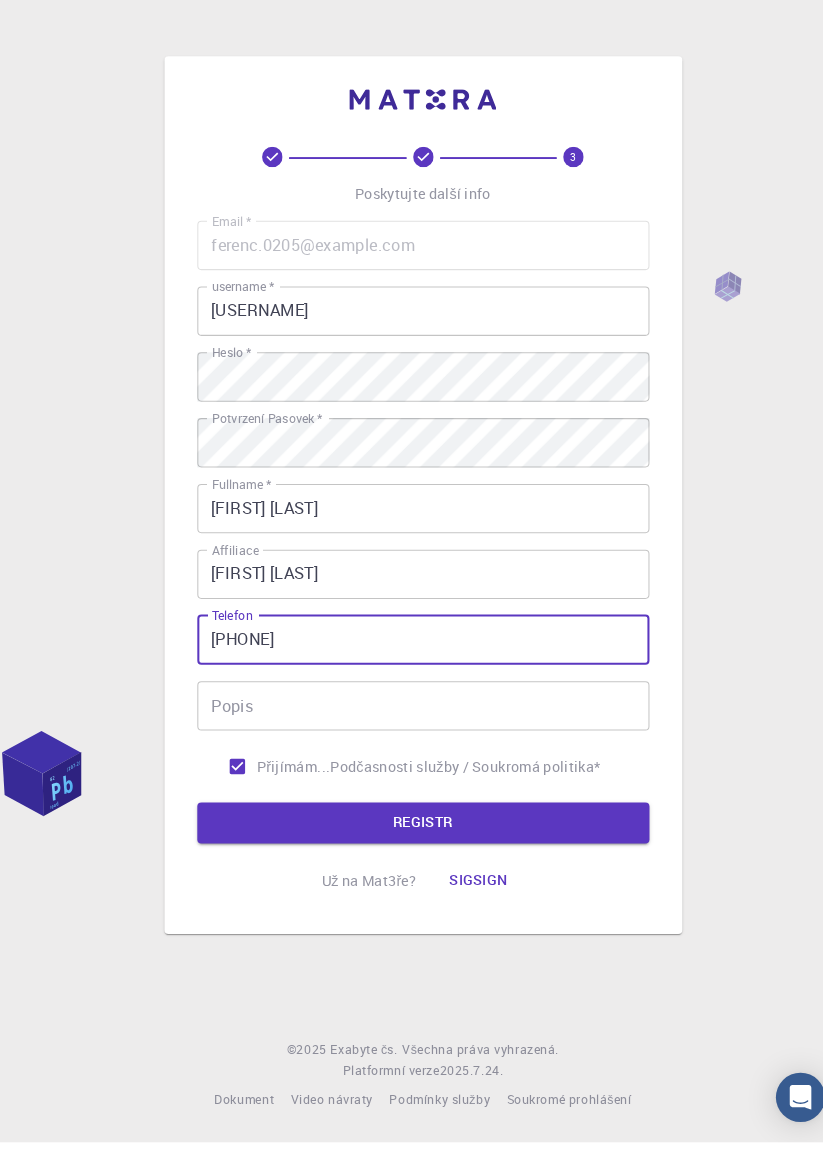 click on "Registr" at bounding box center (412, 850) 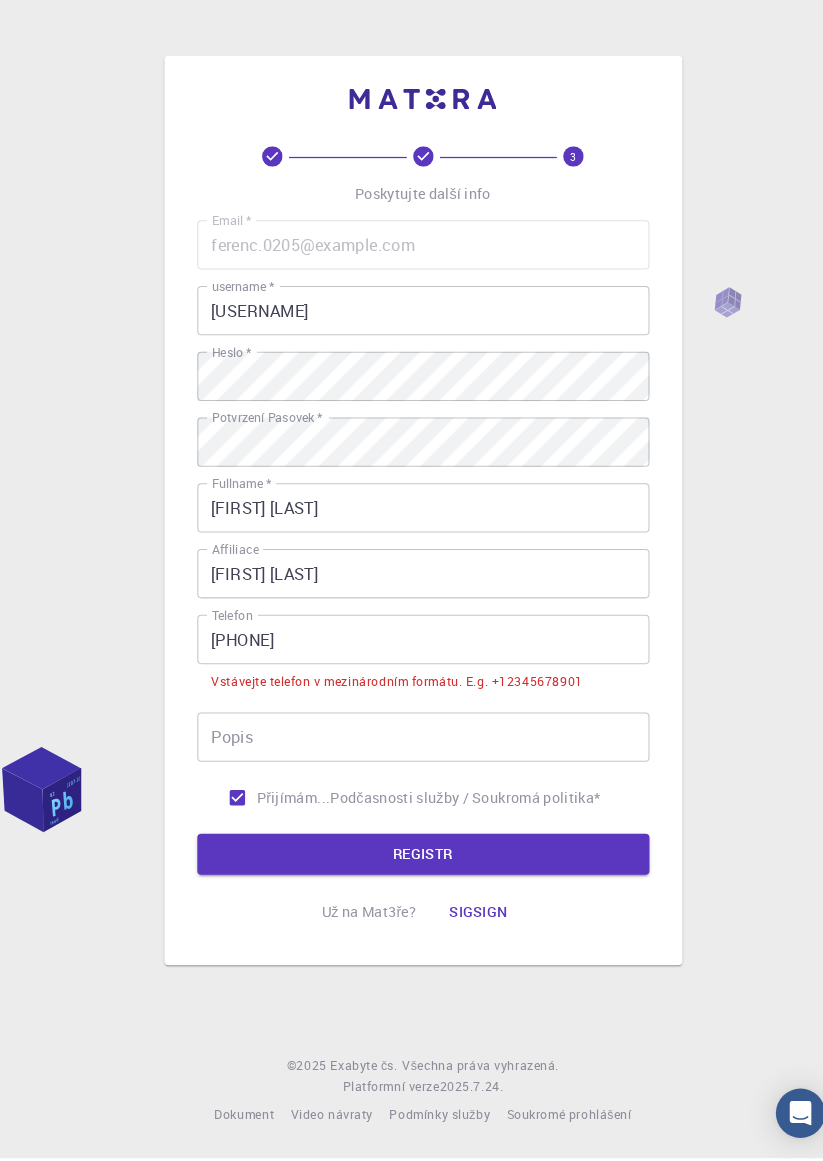click on "Registr" at bounding box center [412, 865] 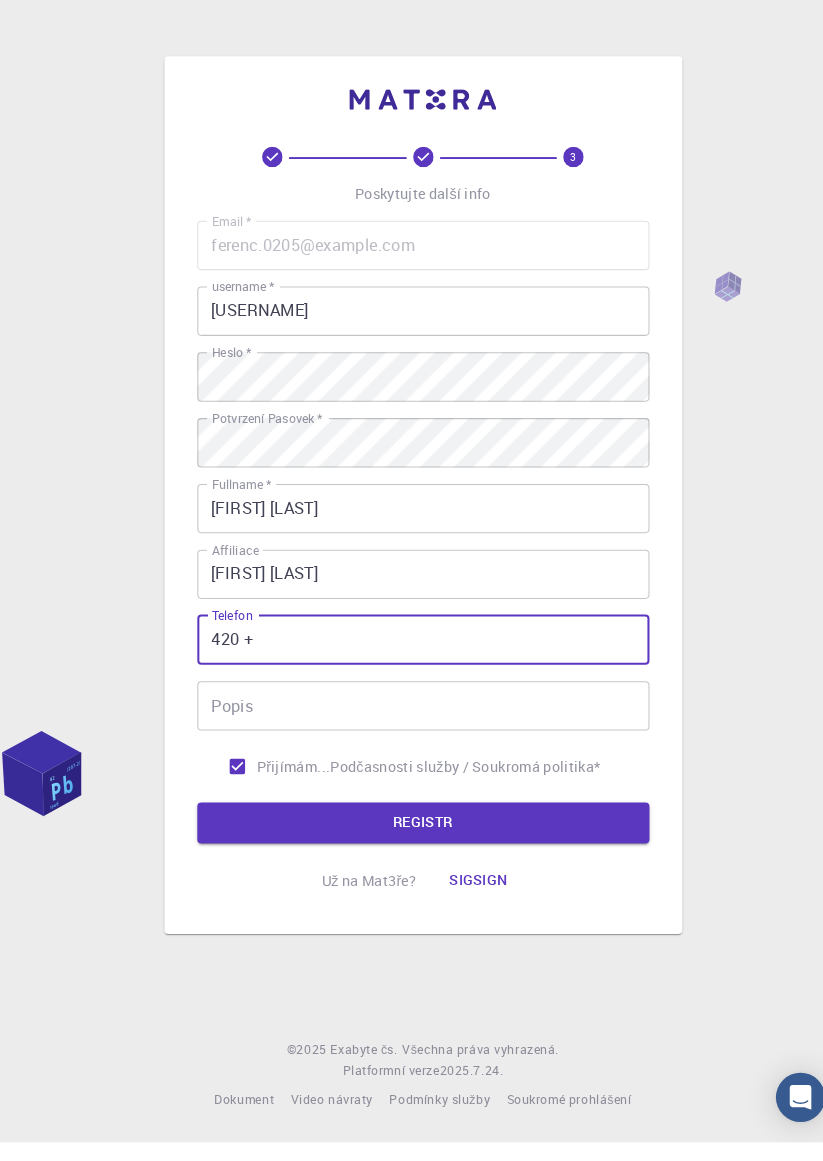 type on "420" 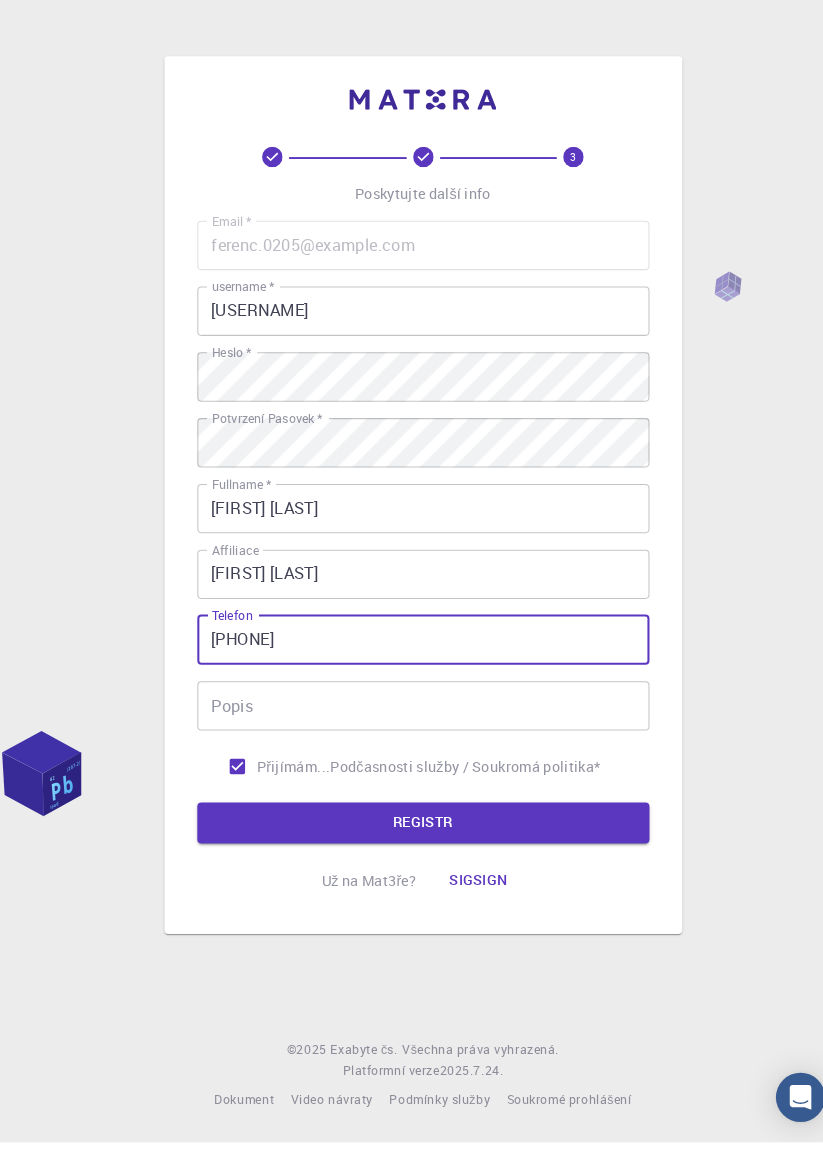 click on "Registr" at bounding box center [412, 850] 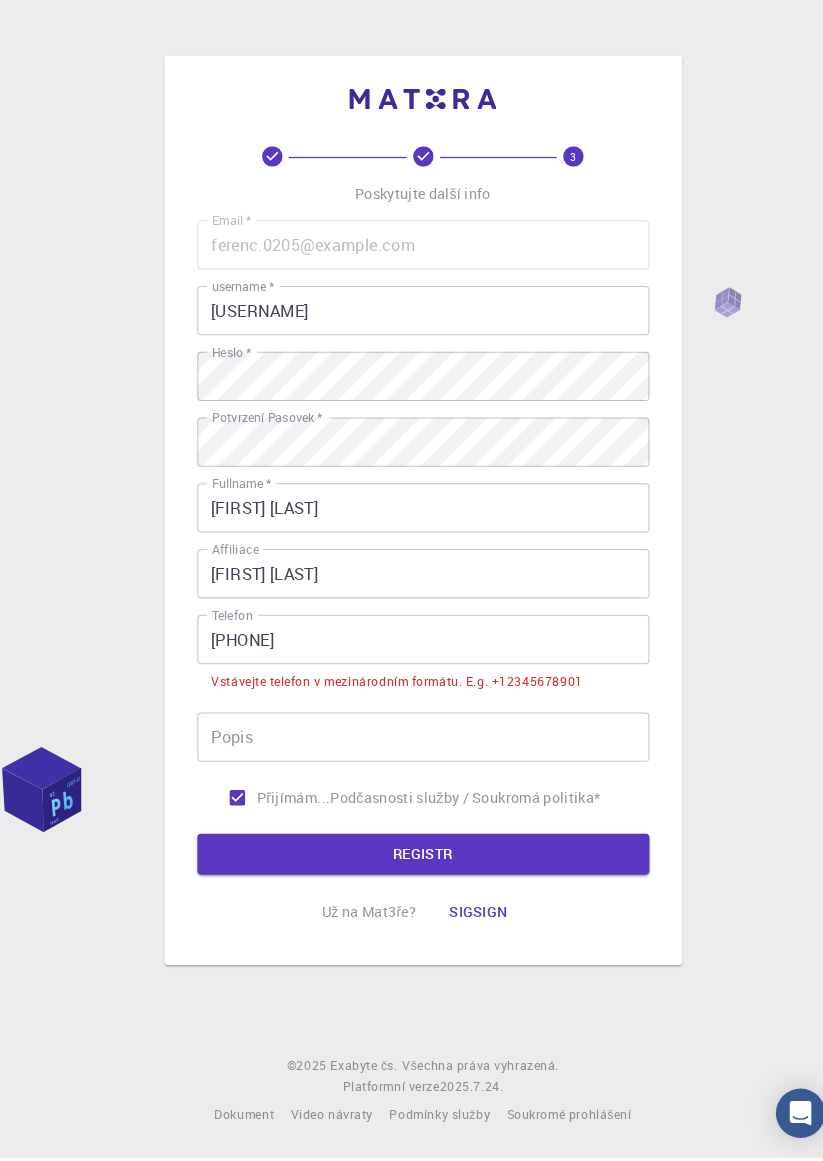 click on "Registr" at bounding box center (412, 865) 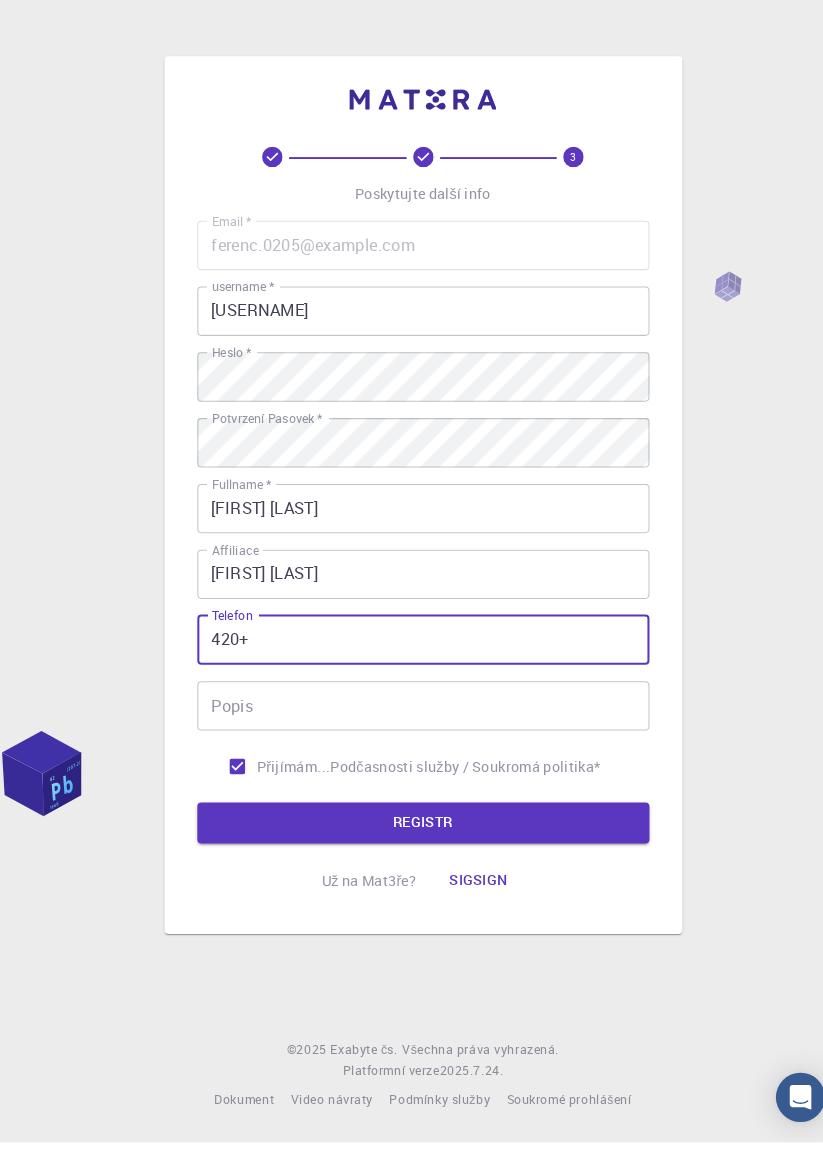 type on "420" 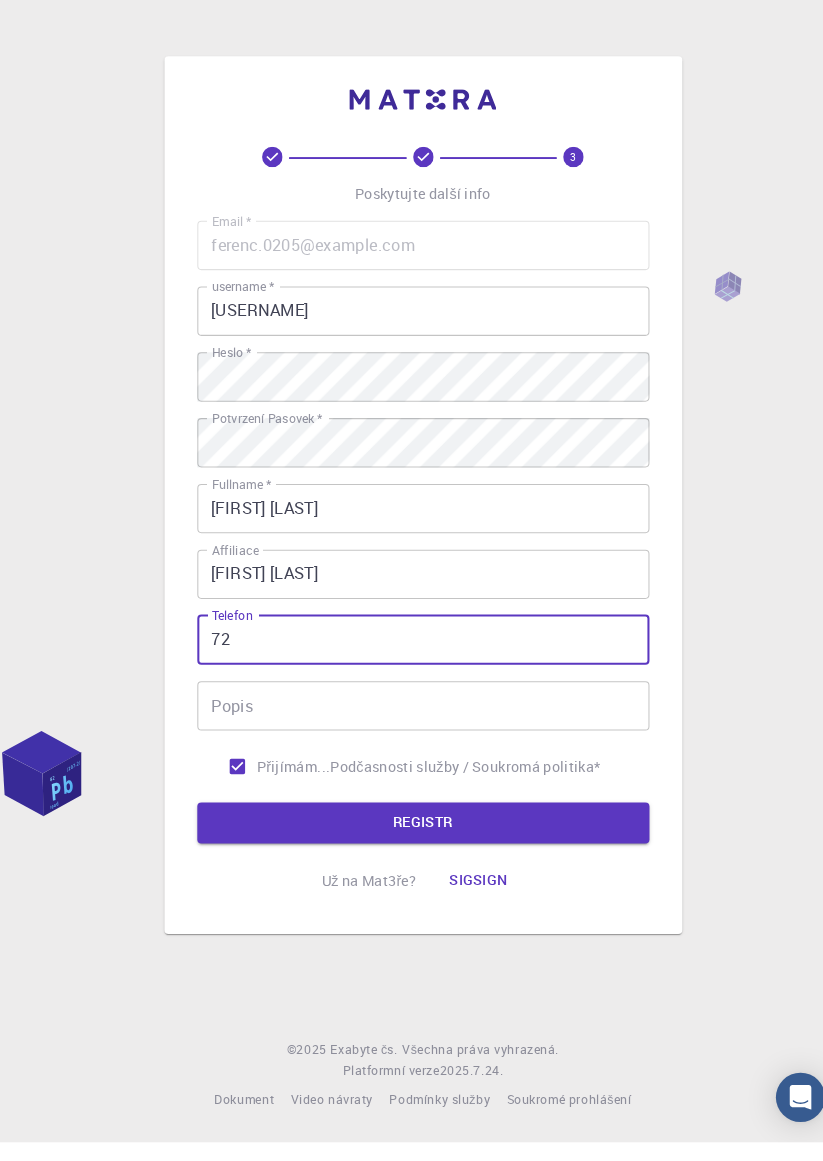 type on "722" 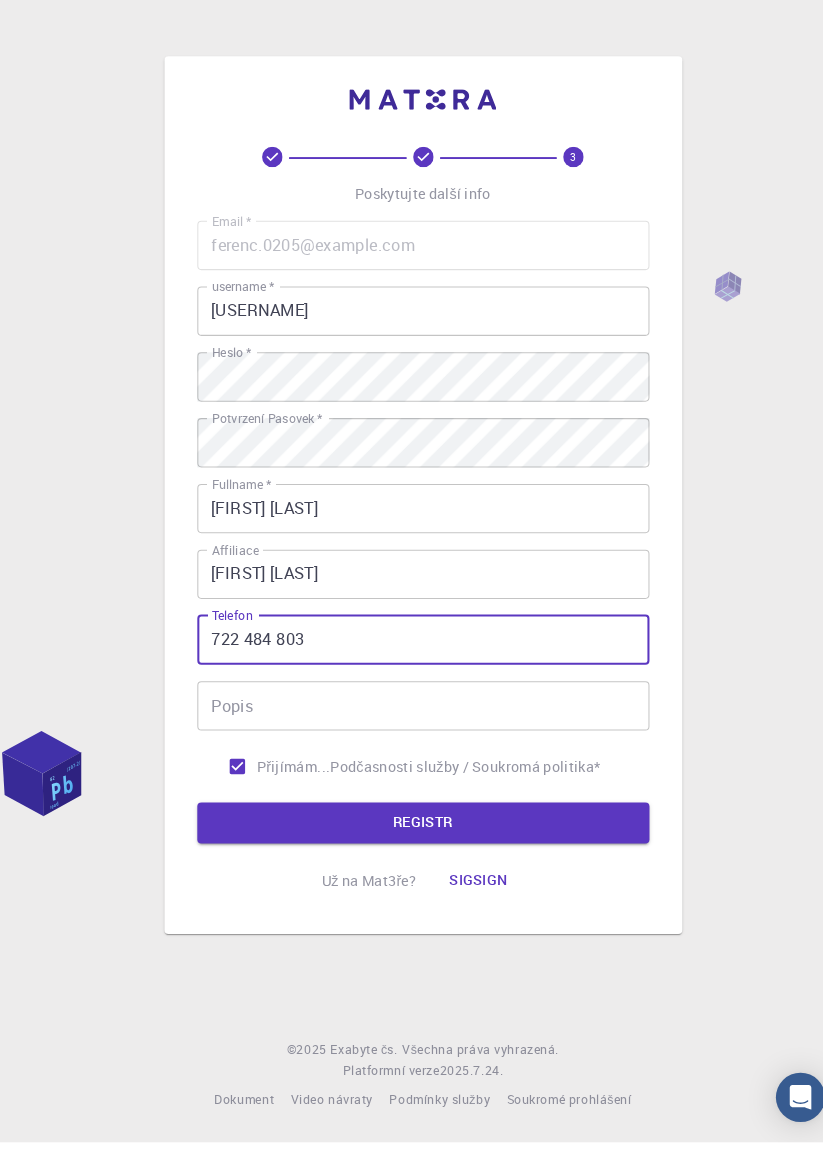 click on "Registr" at bounding box center (412, 850) 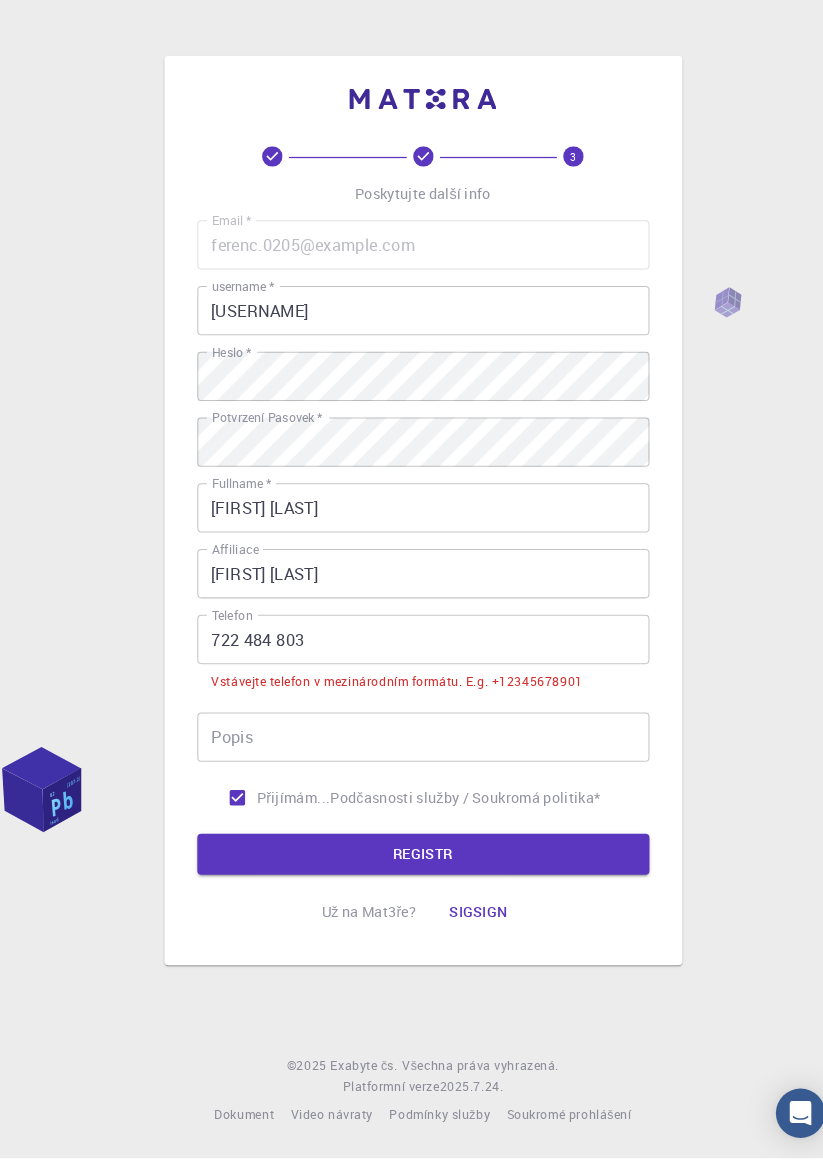 click on "722 484 803" at bounding box center [412, 656] 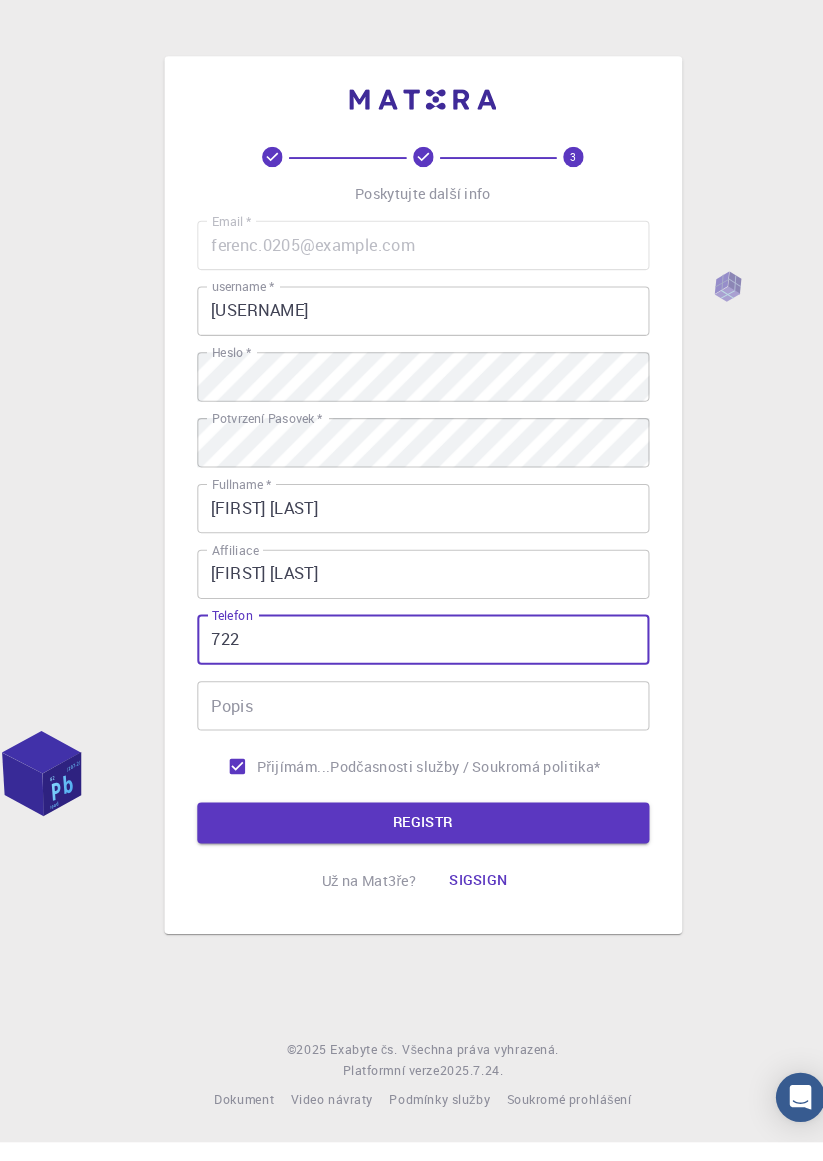 type on "72" 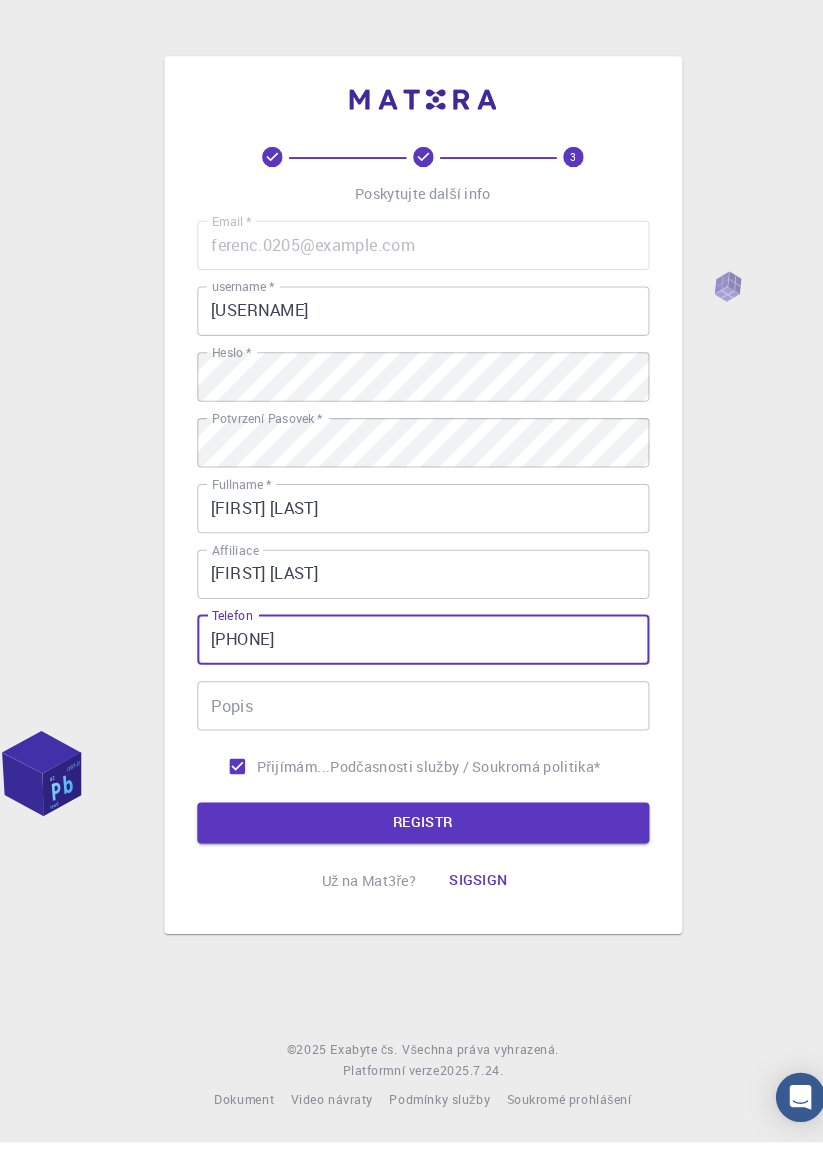 type on "[PHONE]" 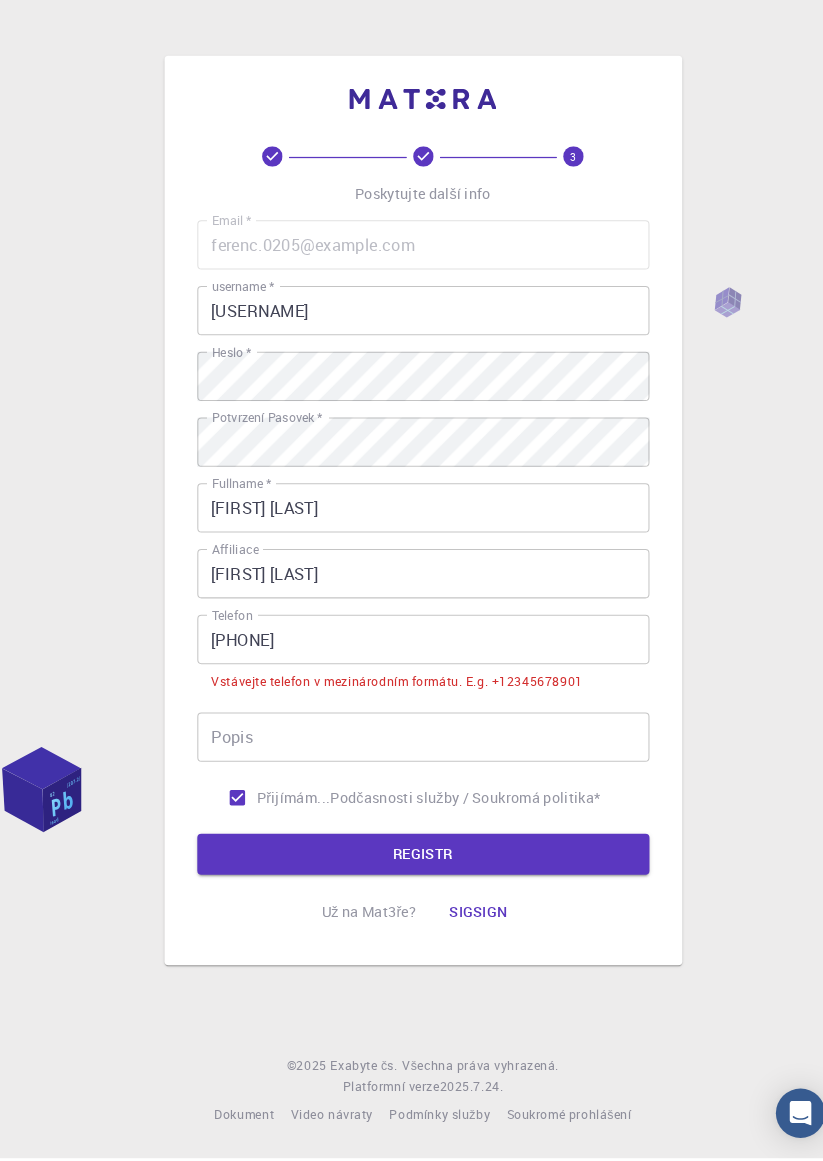 click on "Registr" at bounding box center (412, 865) 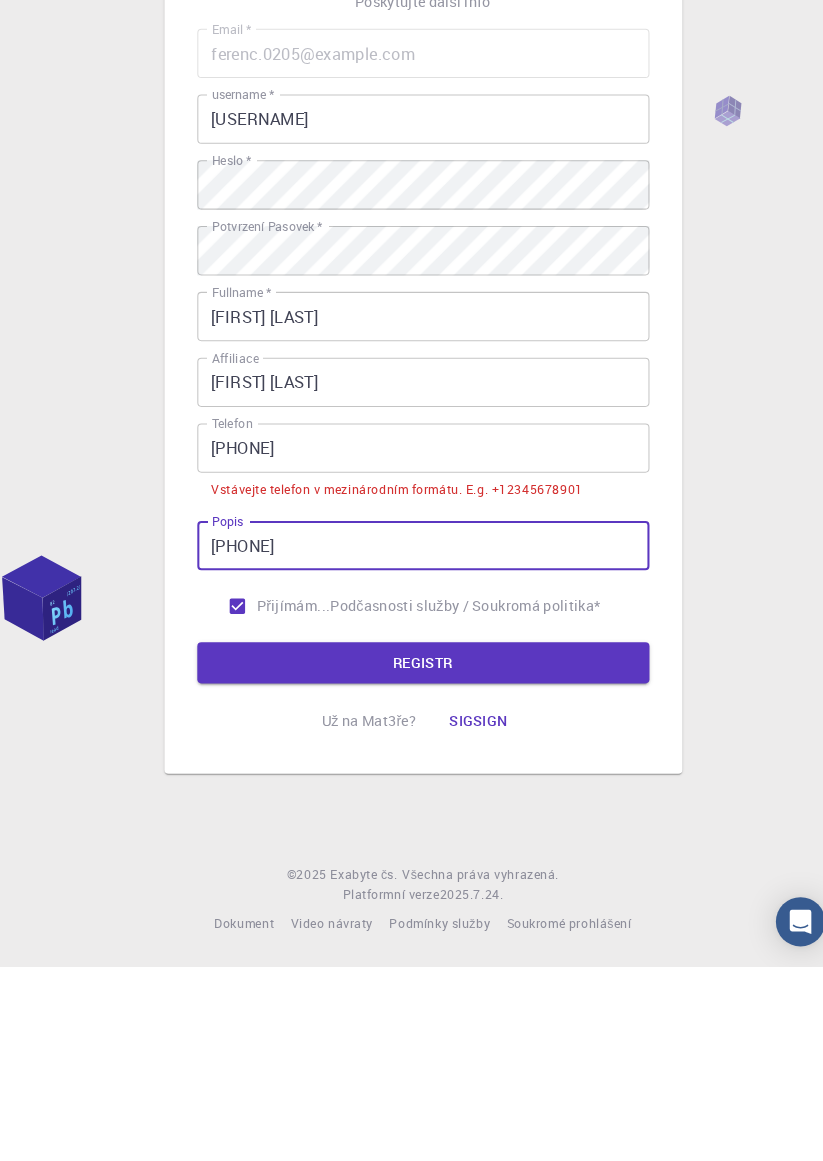 click on "Registr" at bounding box center [412, 865] 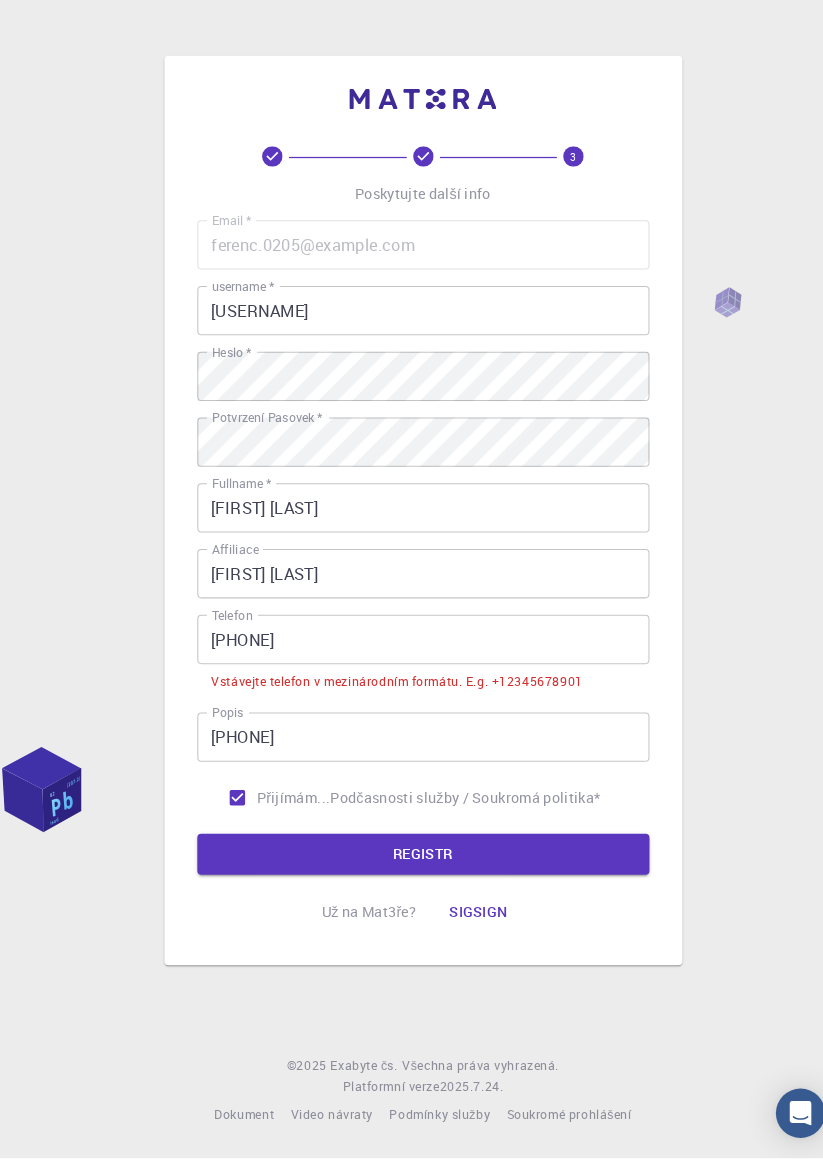 click on "Registr" at bounding box center (412, 865) 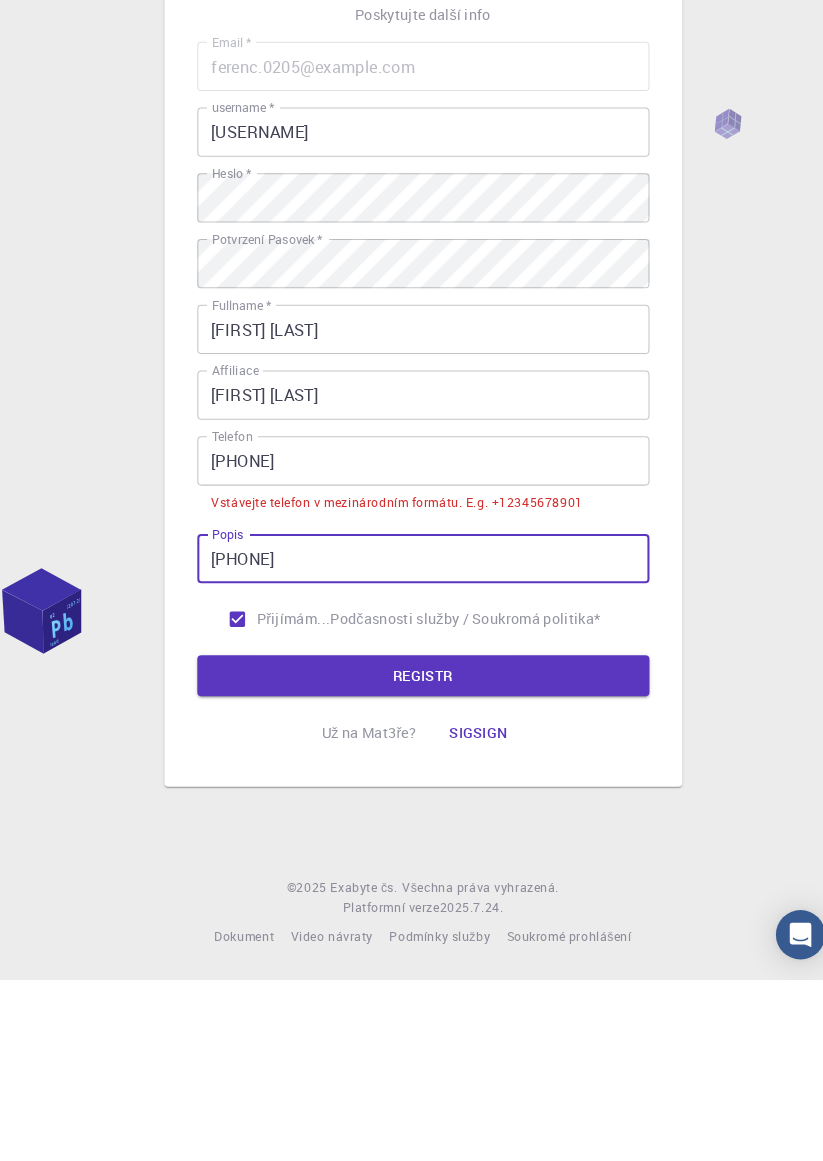 type on "[PHONE]" 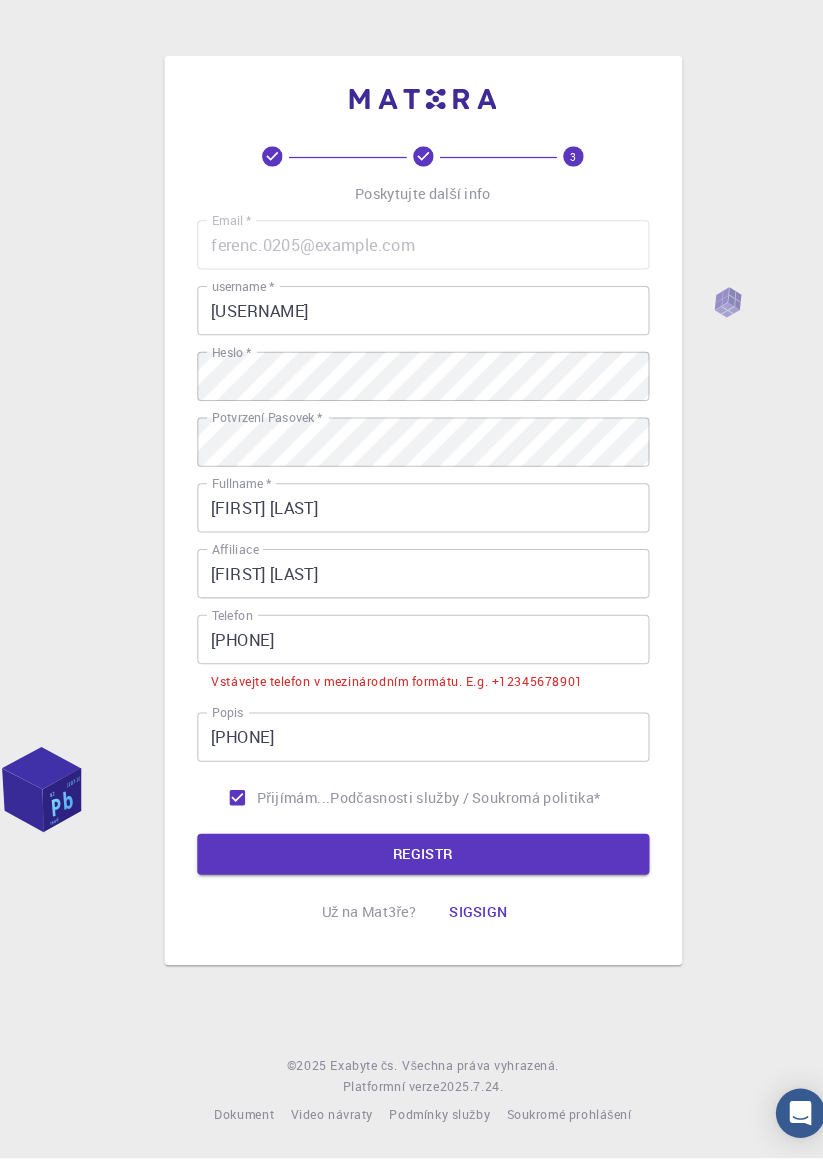 click on "Registr" at bounding box center (412, 865) 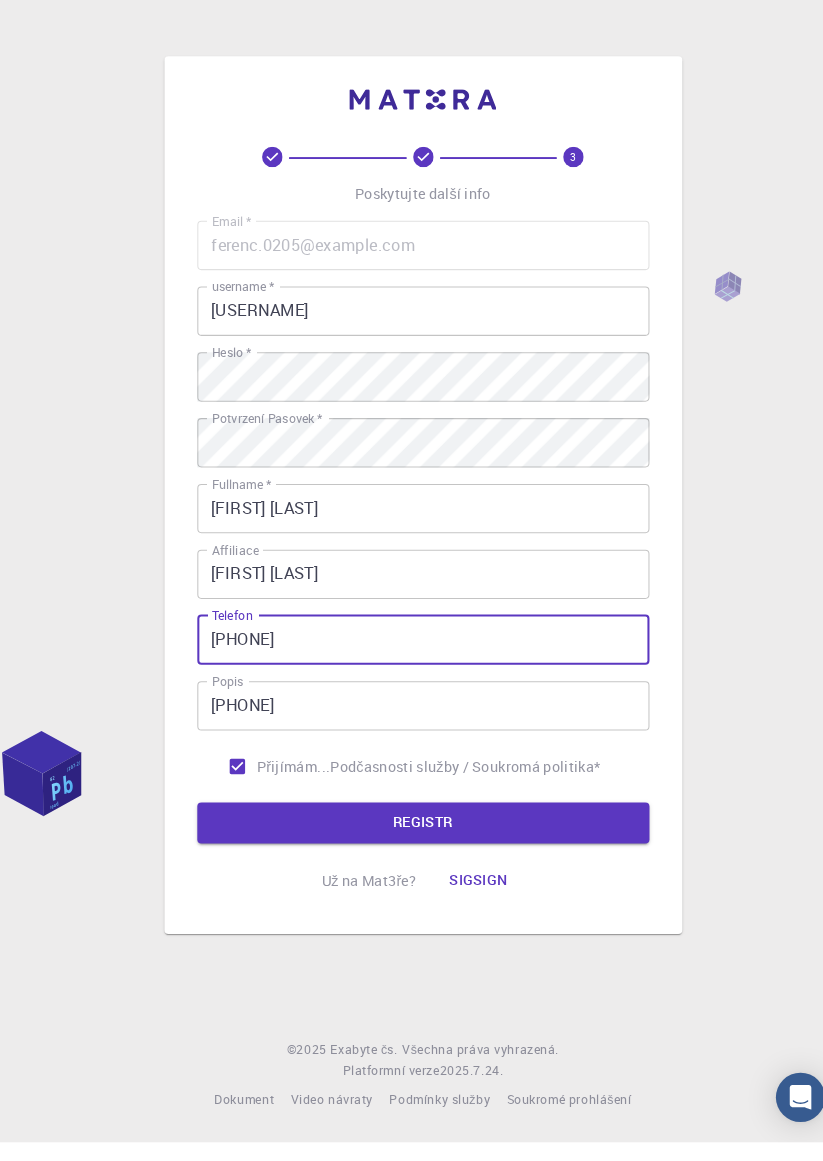 click on "[PHONE]" at bounding box center (412, 672) 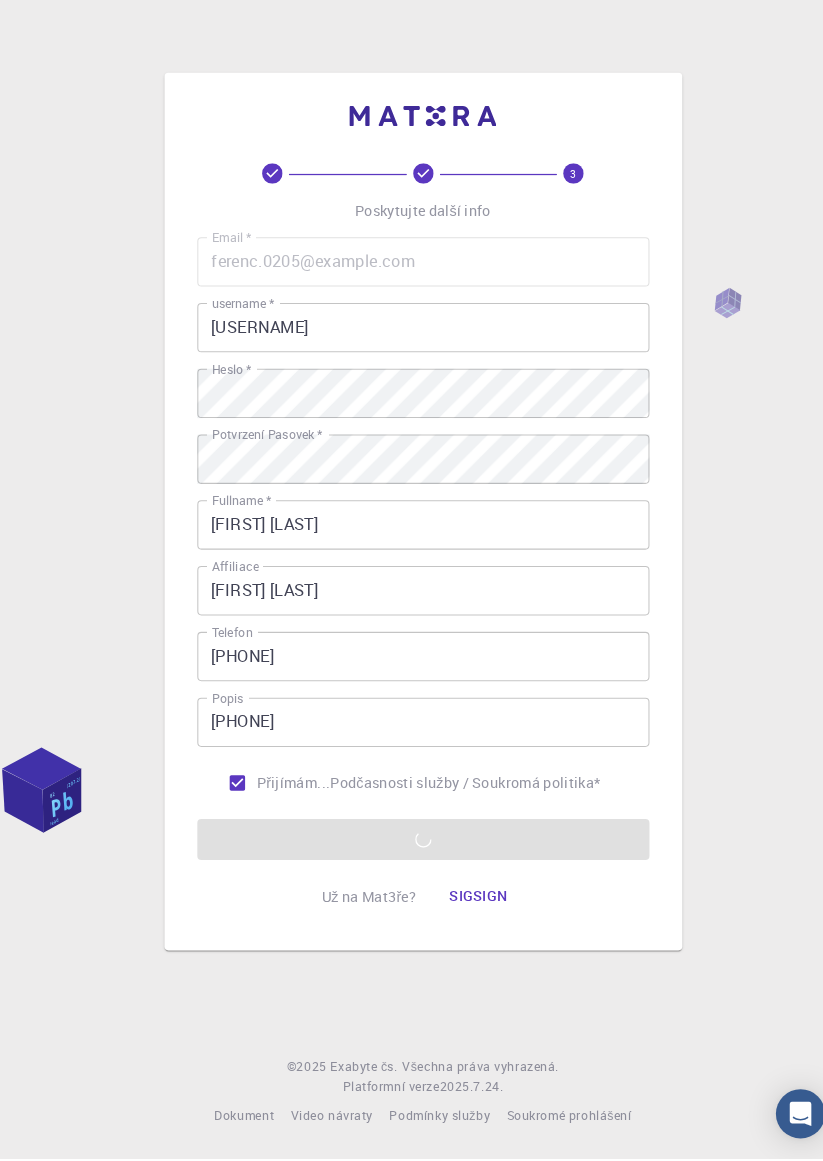 scroll, scrollTop: 0, scrollLeft: 0, axis: both 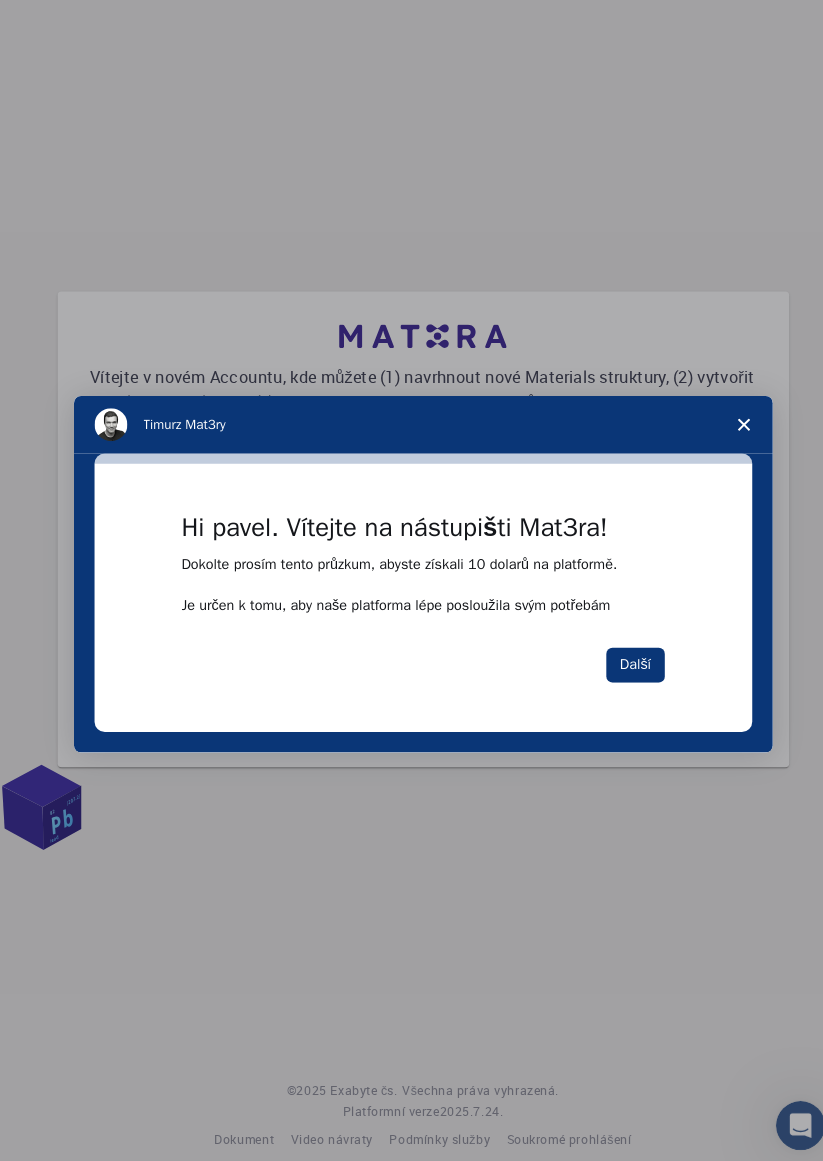 click at bounding box center [724, 413] 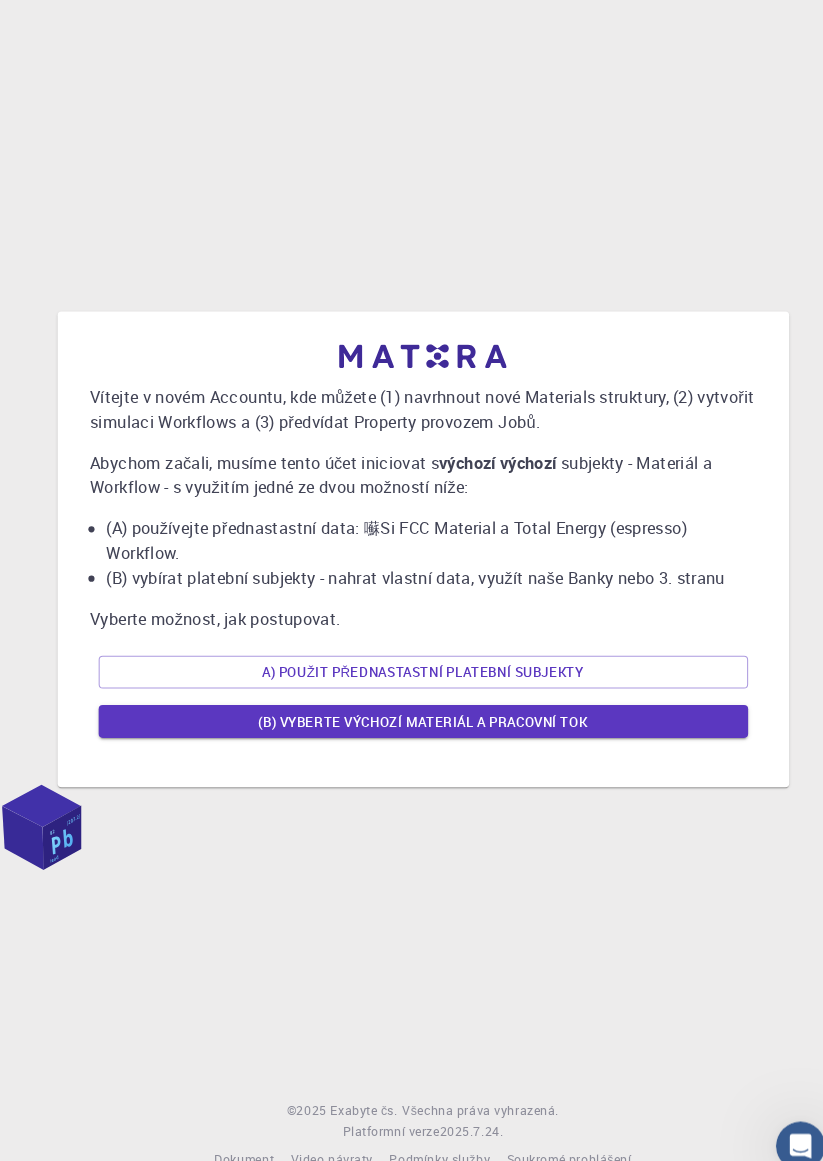 click on "(B) Vyberte výchozí materiál a pracovní tok" at bounding box center [412, 704] 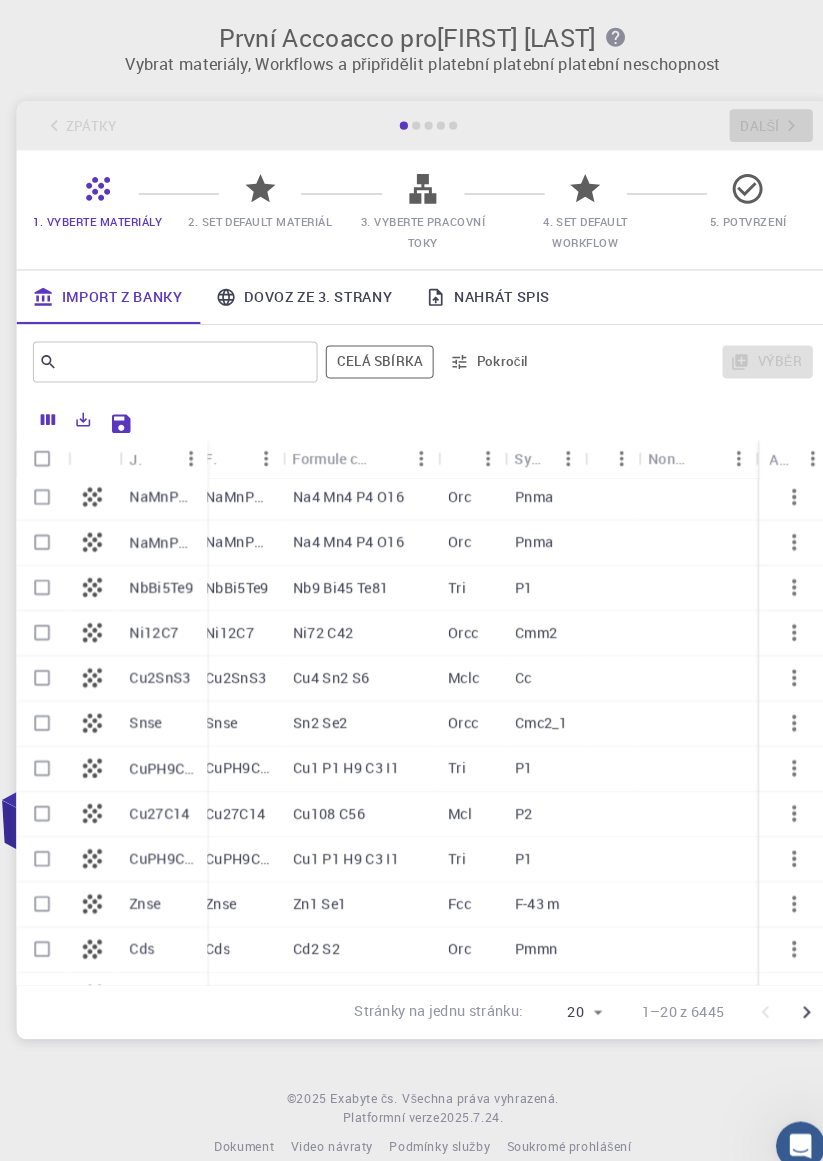 scroll, scrollTop: 302, scrollLeft: 0, axis: vertical 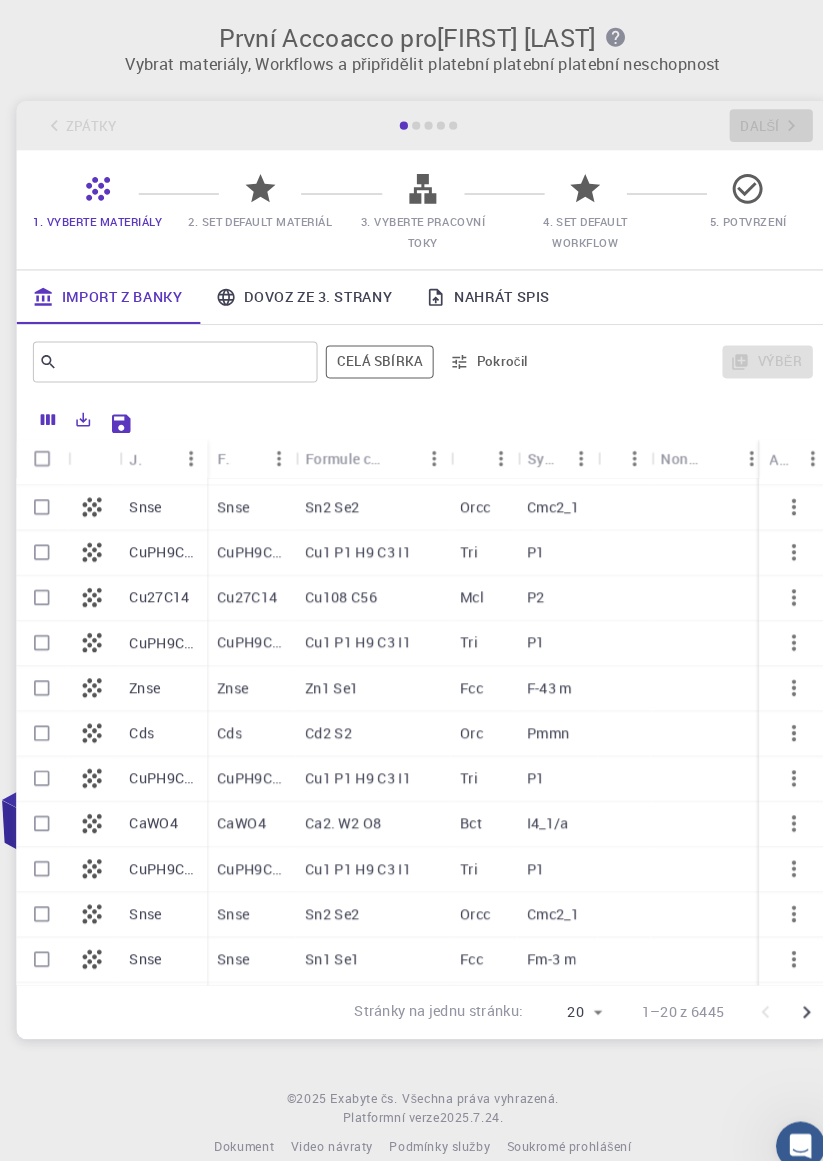 click on "Zpátky Další" at bounding box center [411, 124] 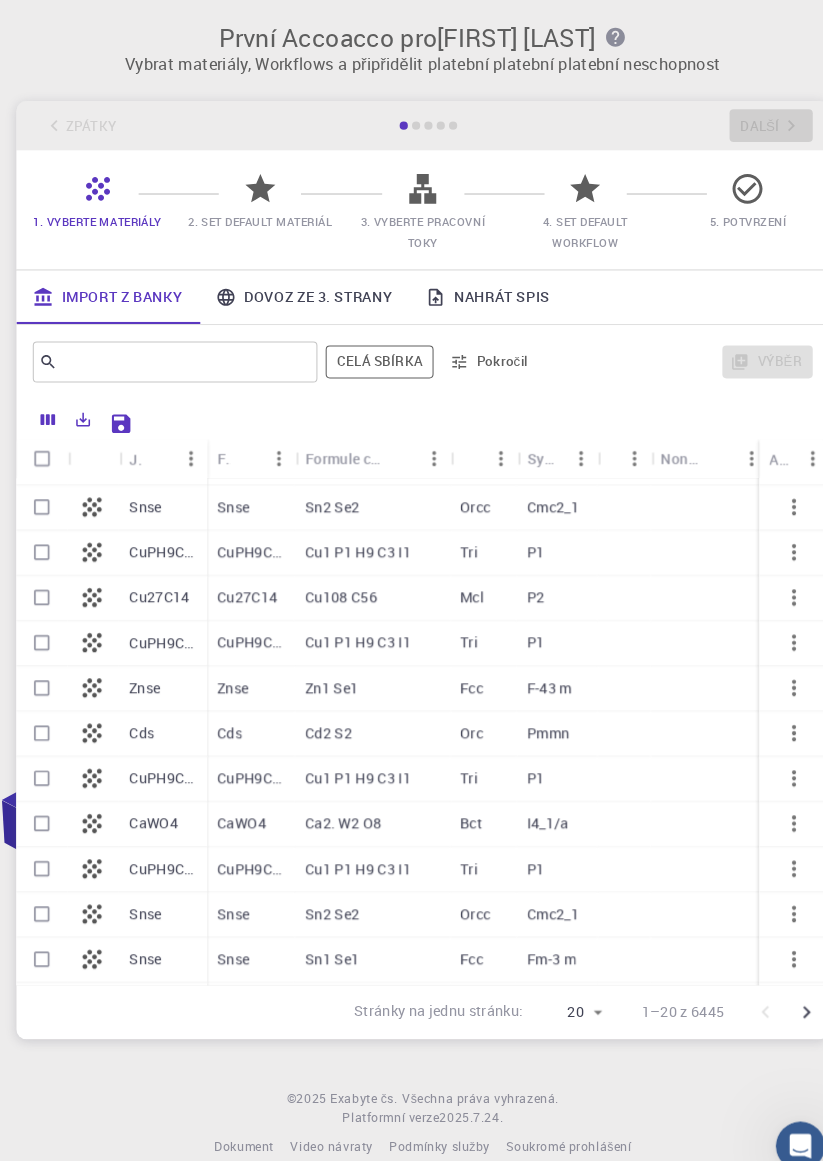 scroll, scrollTop: 0, scrollLeft: 0, axis: both 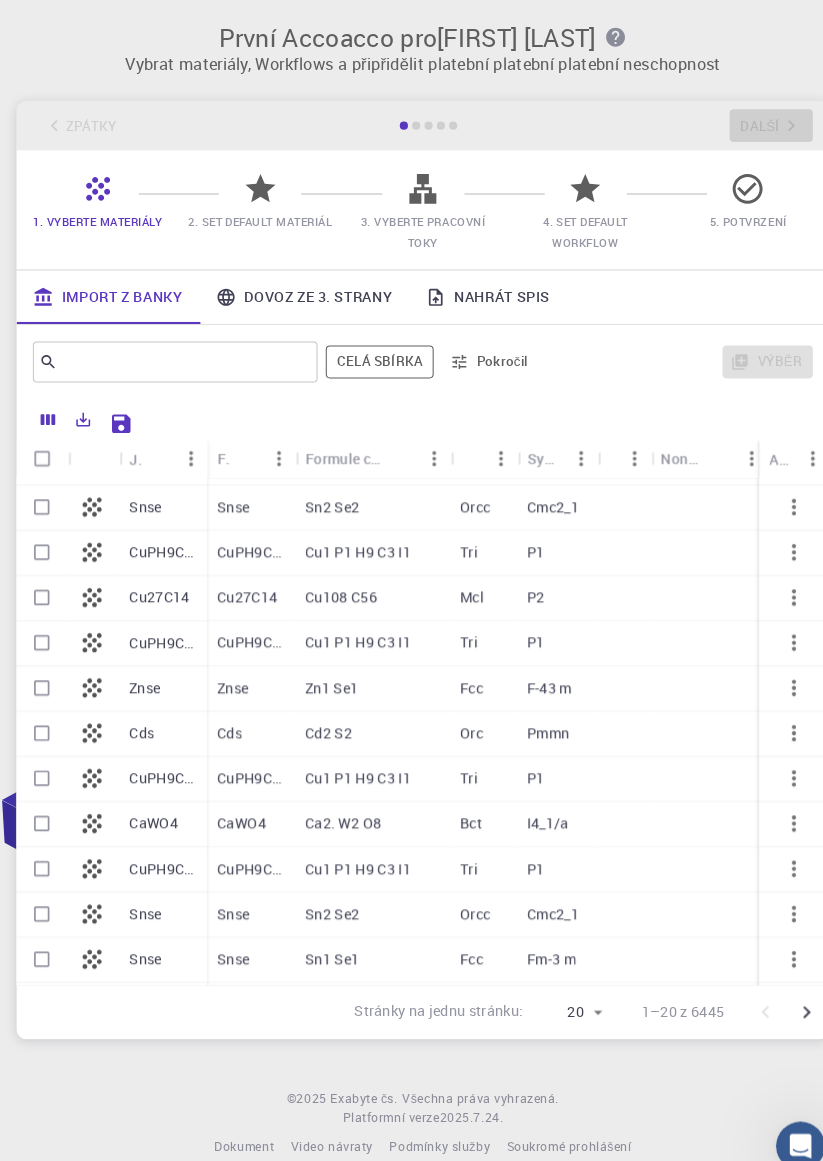 click at bounding box center (41, 448) 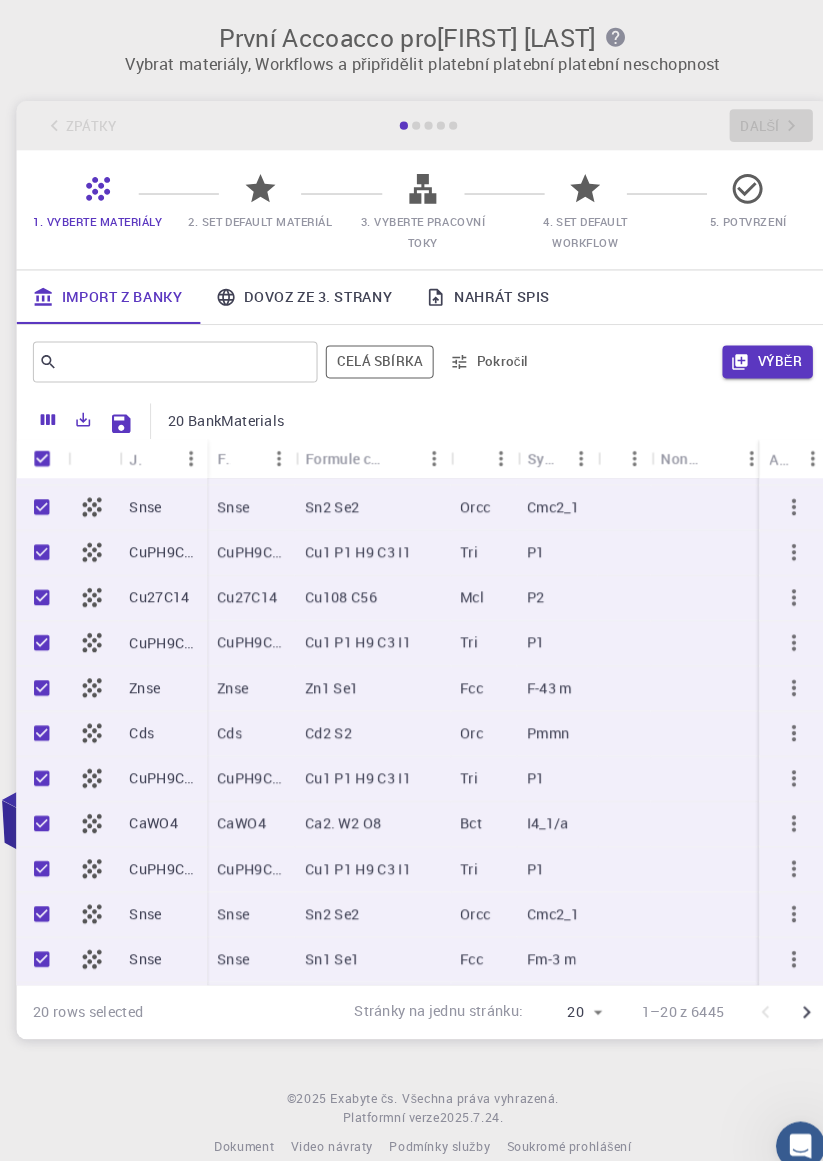 checkbox on "true" 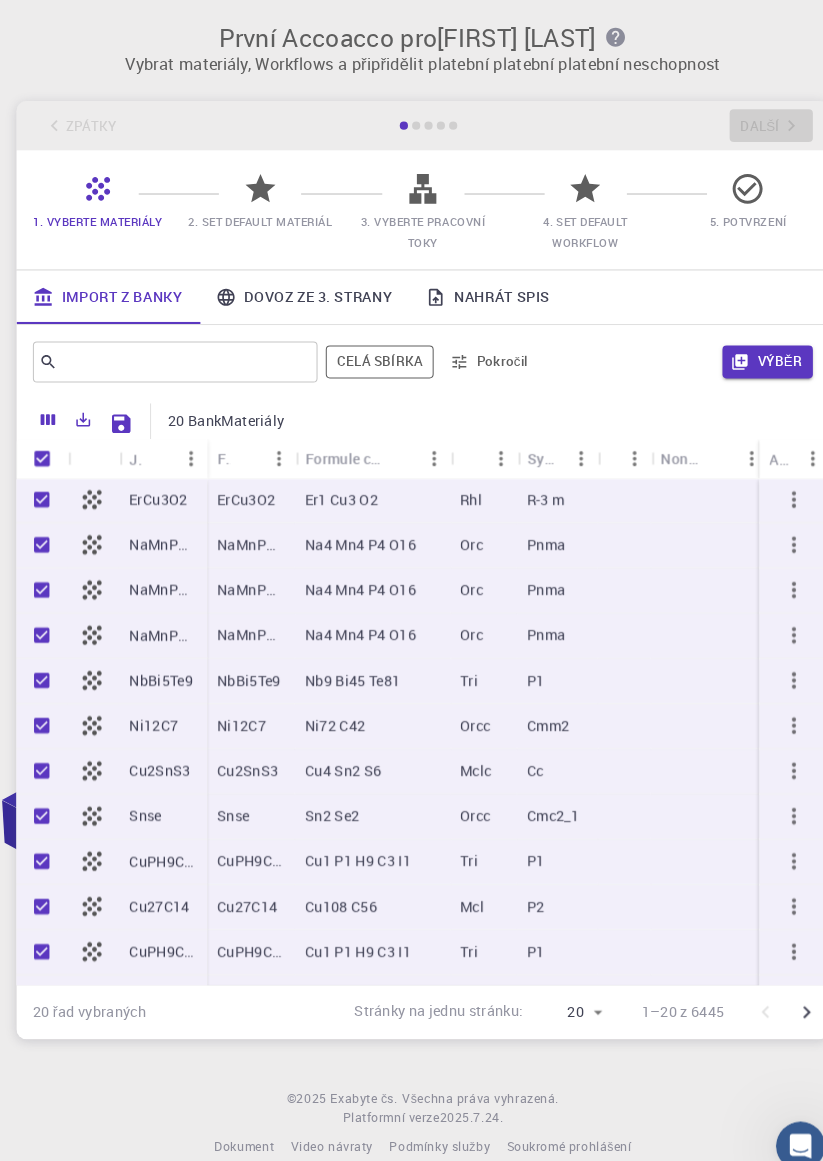 scroll, scrollTop: 0, scrollLeft: 0, axis: both 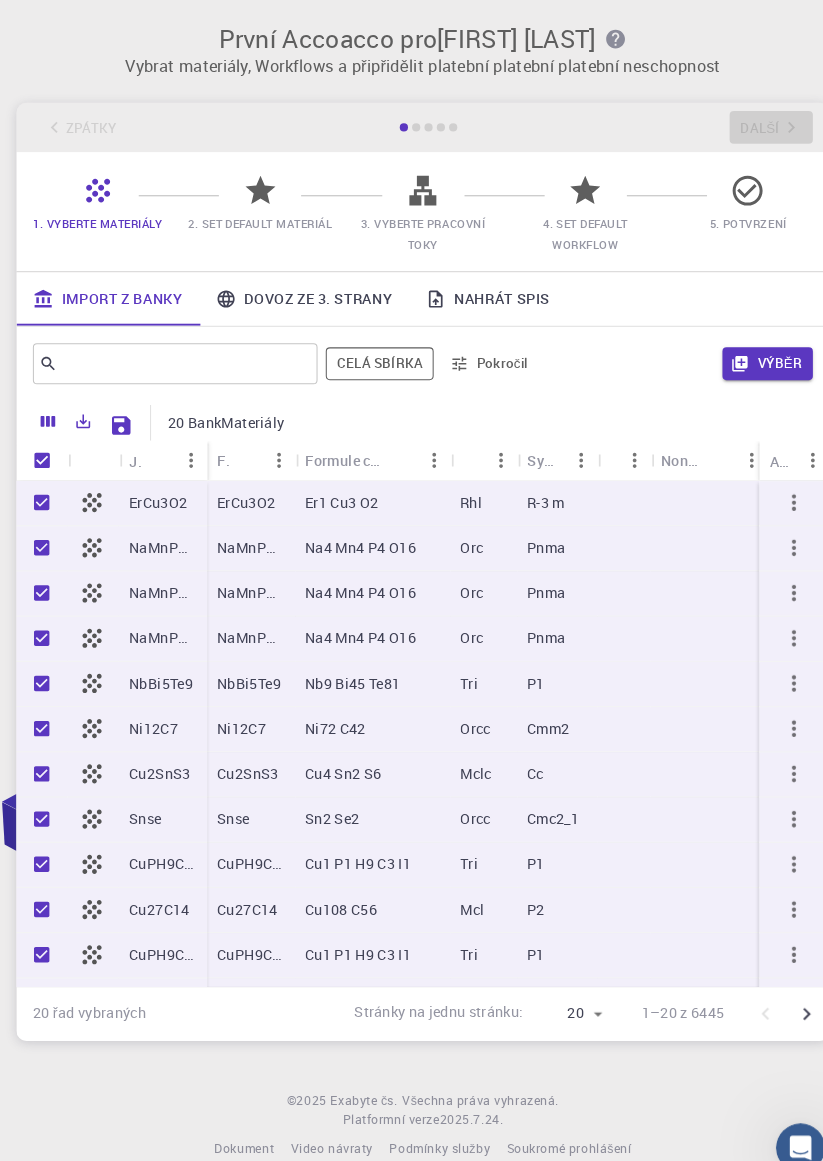 click 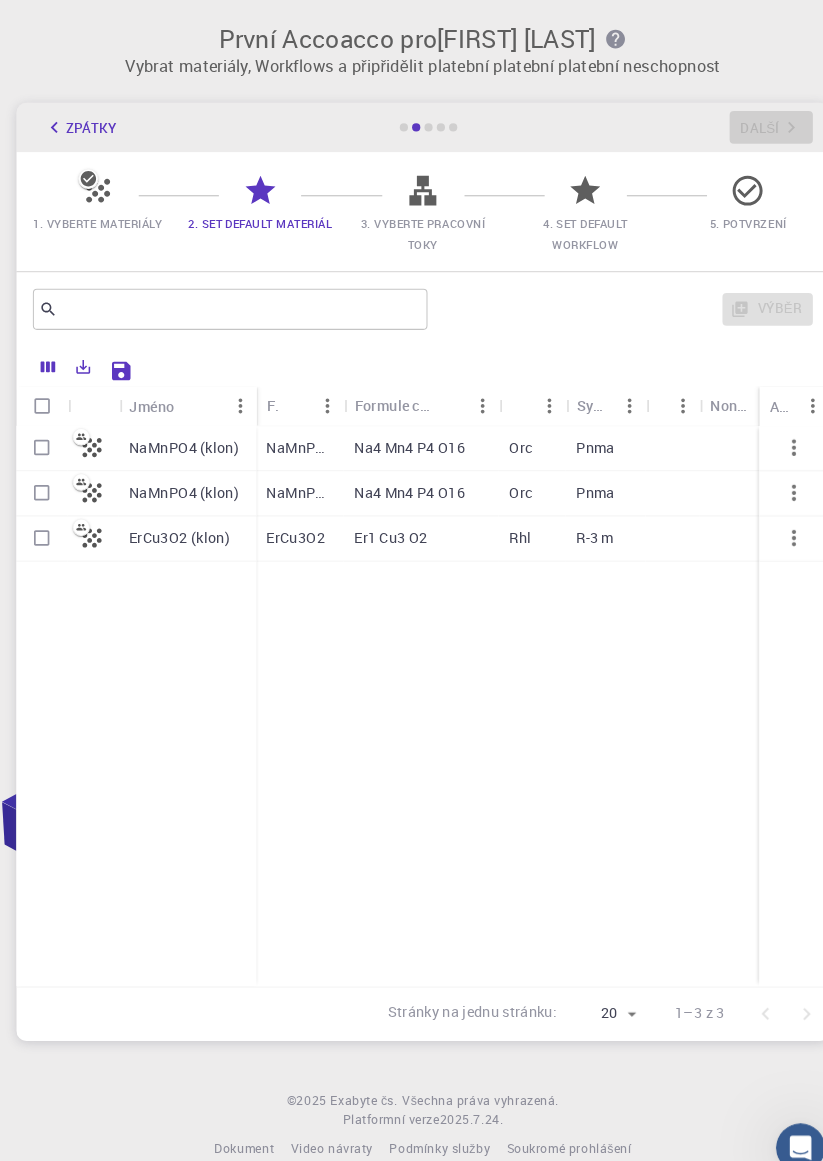 click 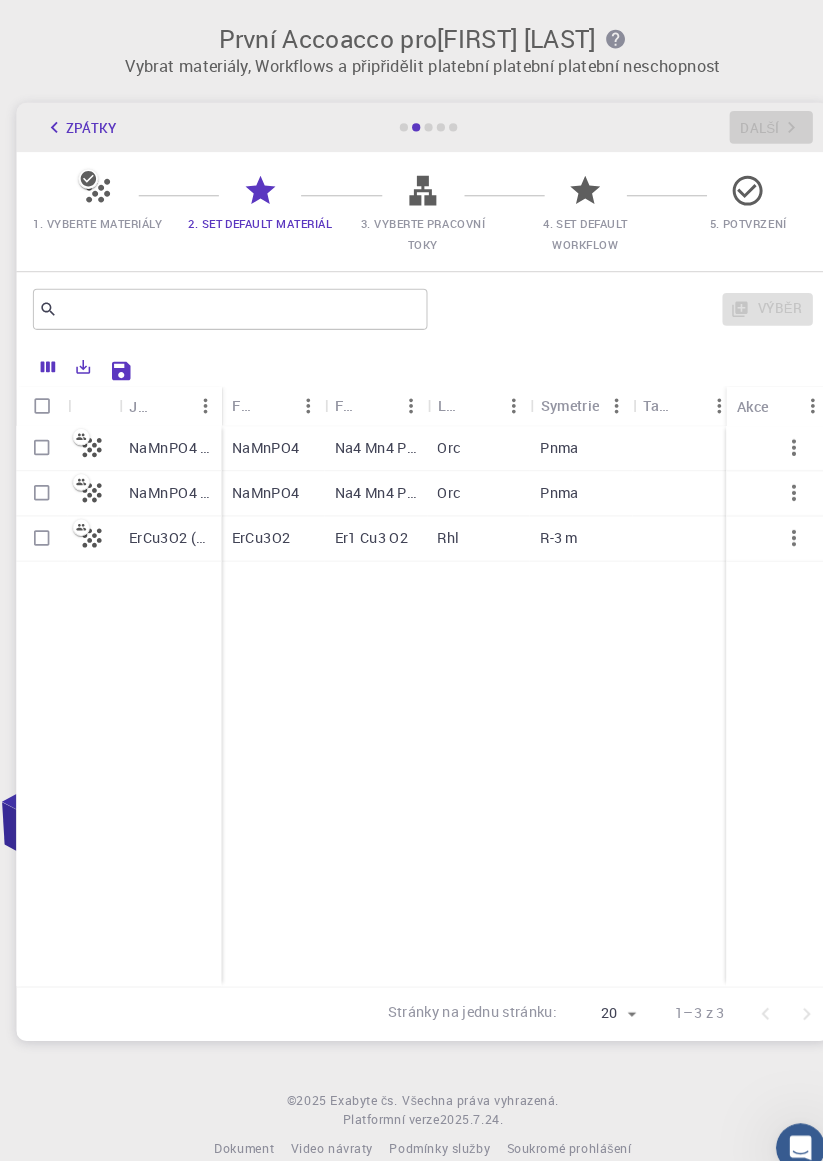 click at bounding box center (41, 395) 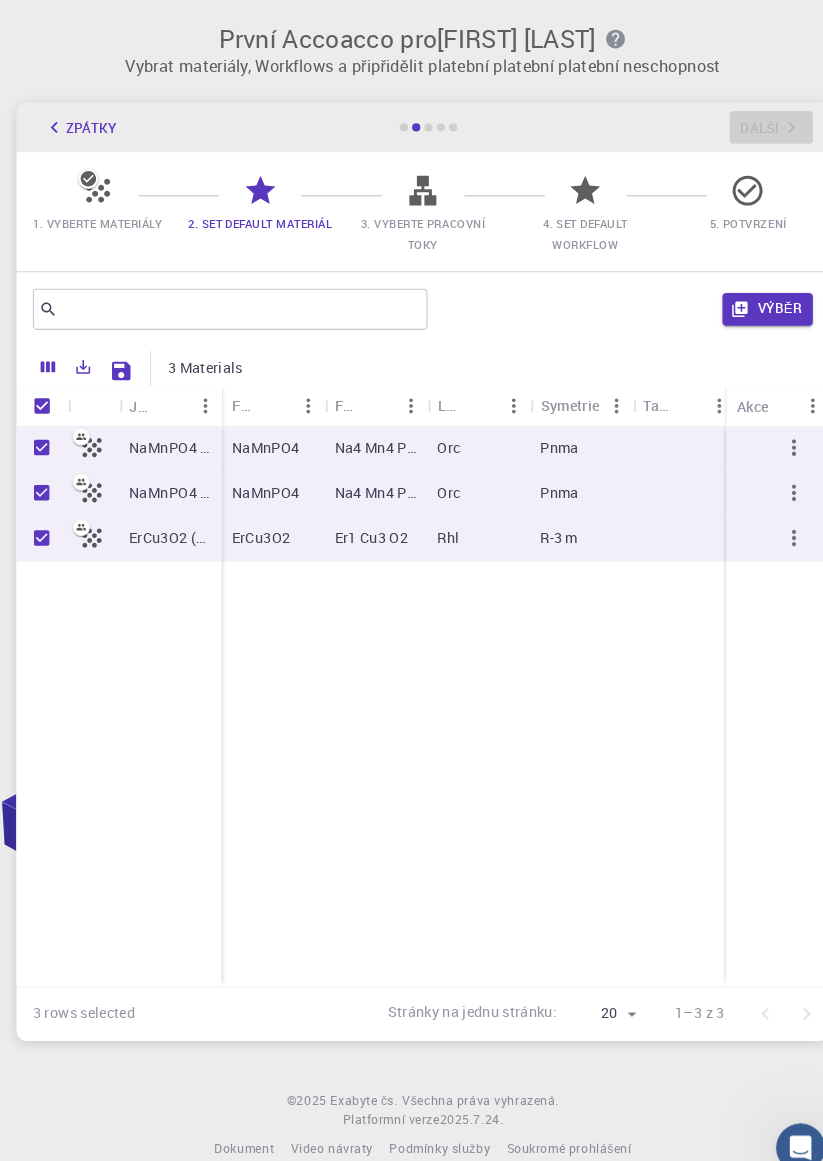 click at bounding box center [41, 436] 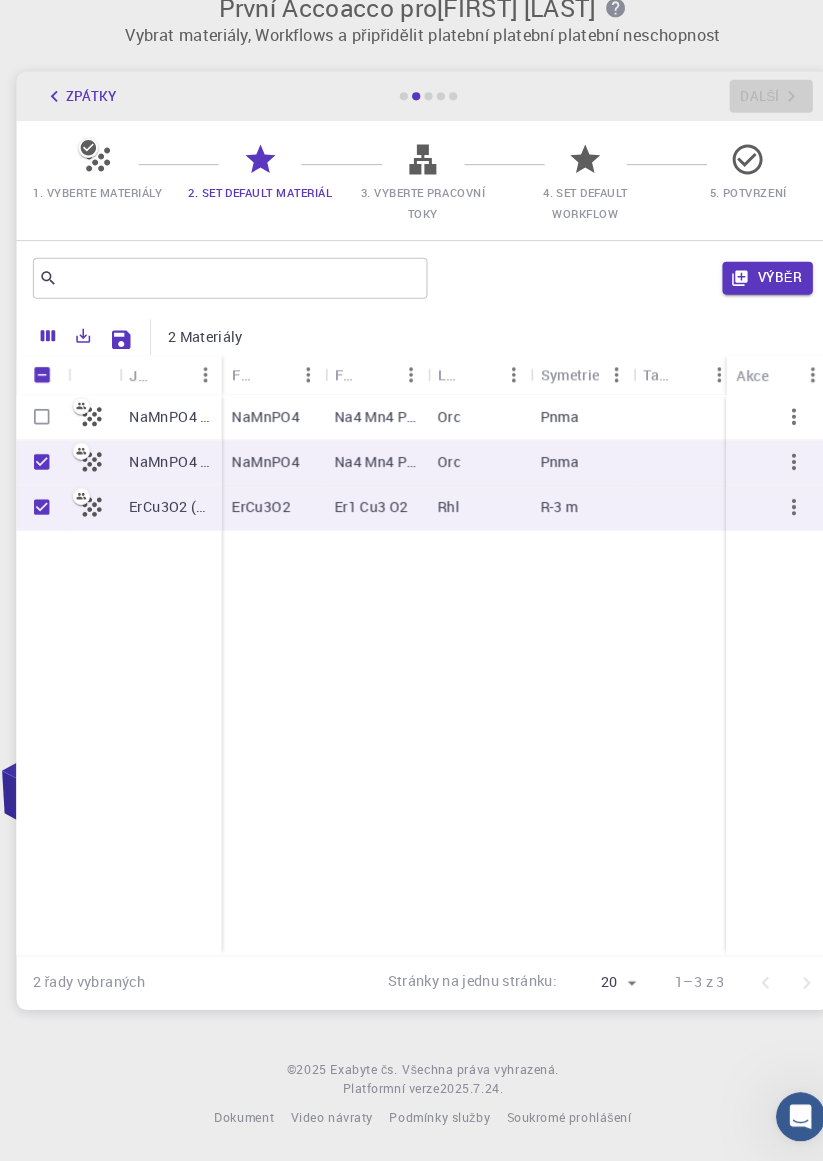 click at bounding box center (41, 436) 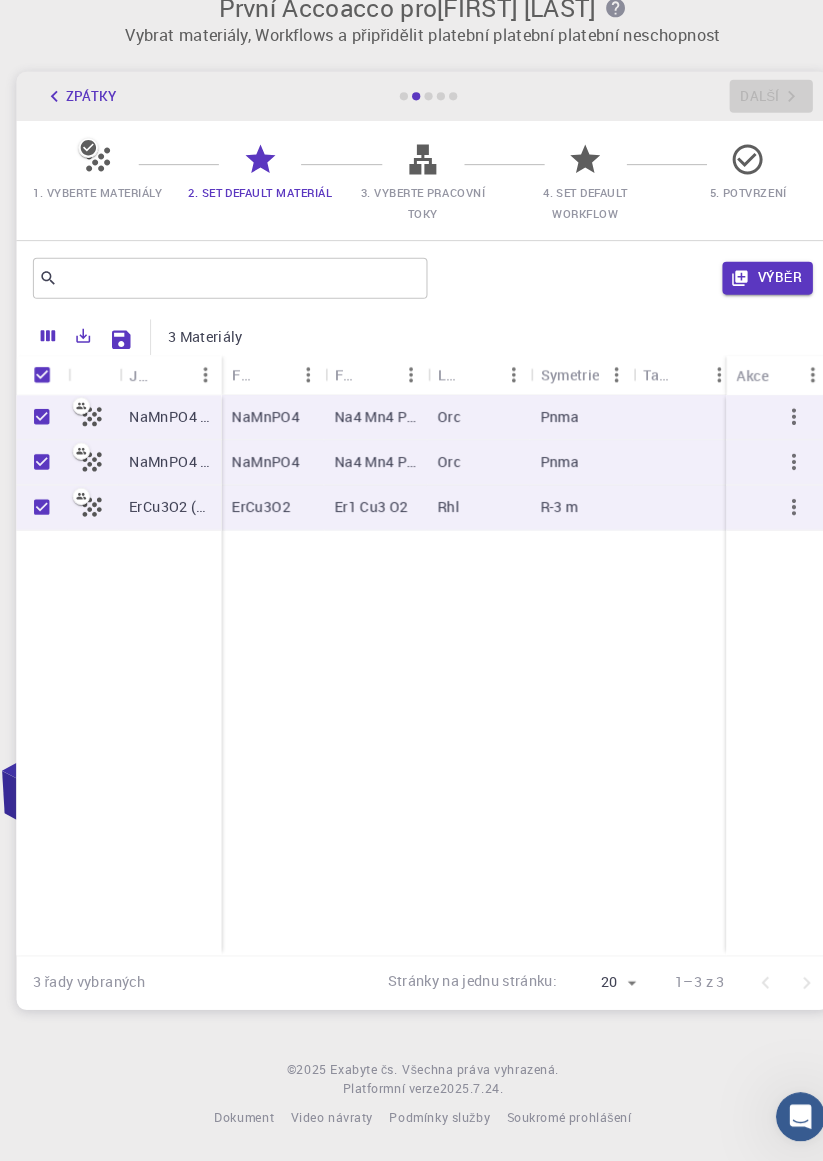 click on "Výběr" at bounding box center (747, 301) 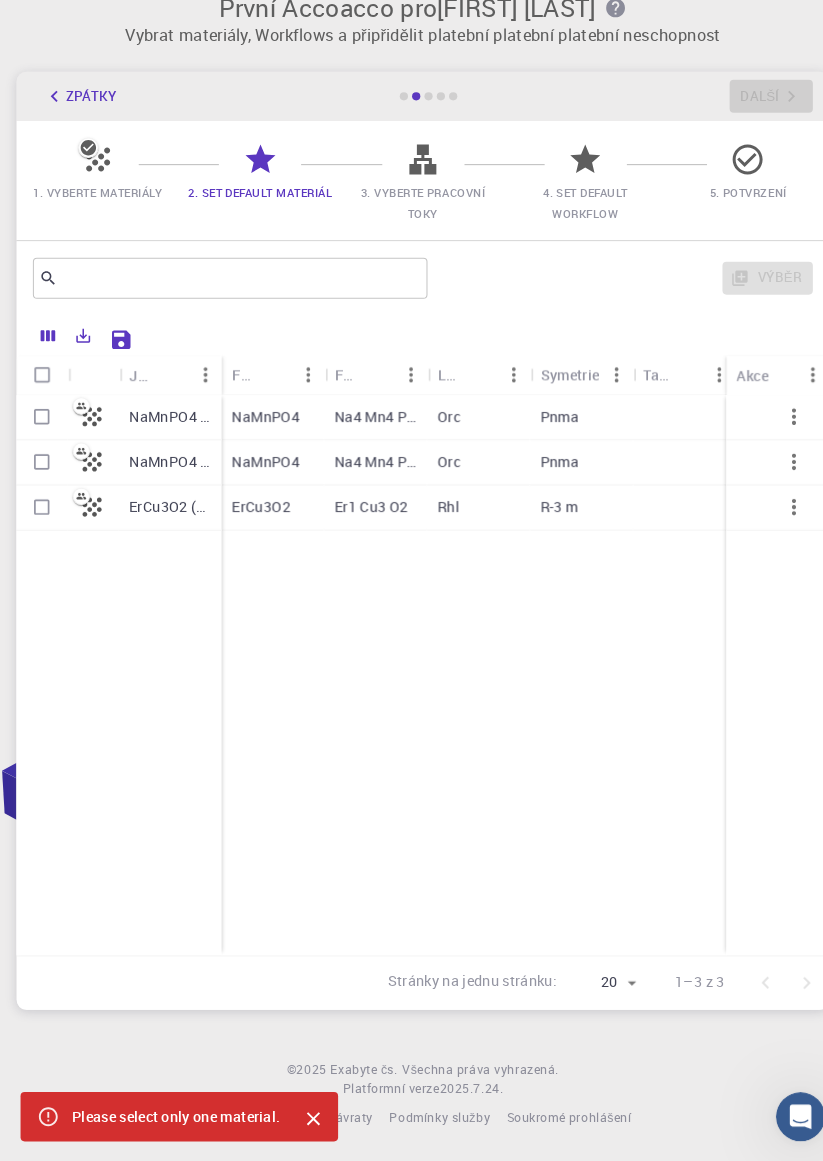 checkbox on "false" 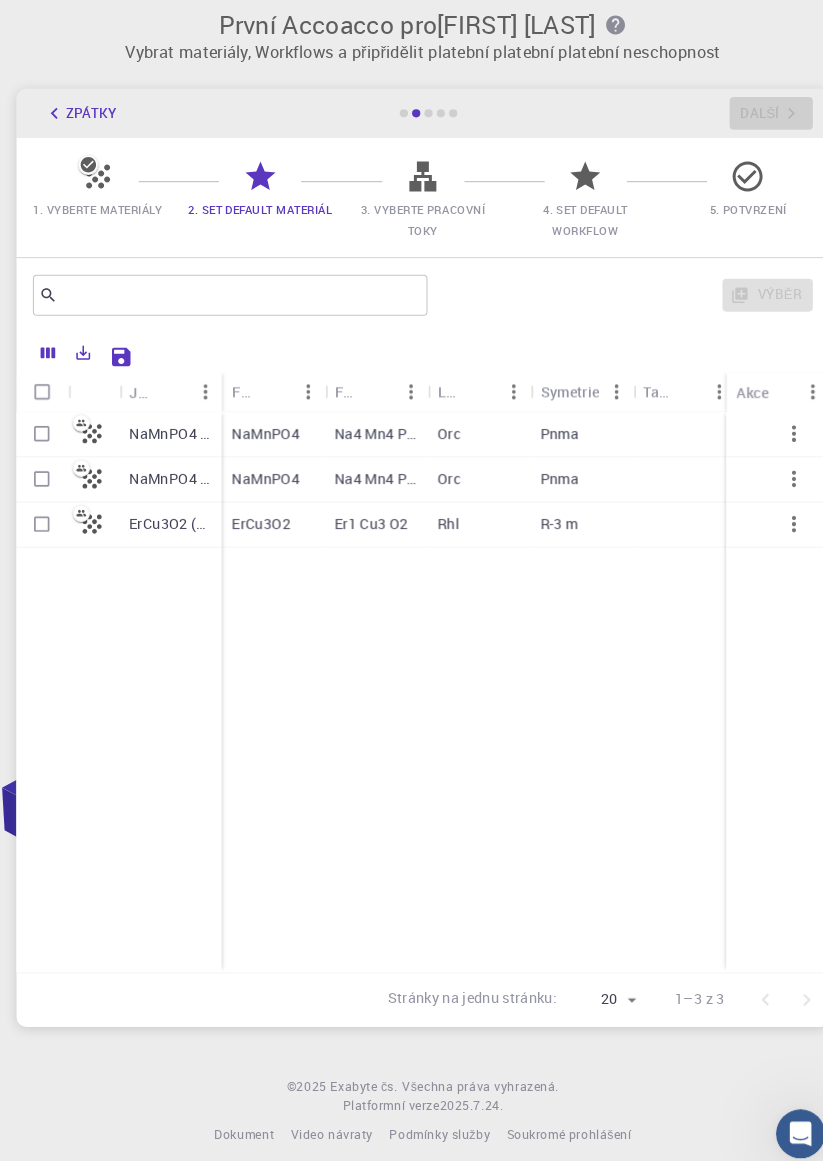 scroll, scrollTop: 3, scrollLeft: 0, axis: vertical 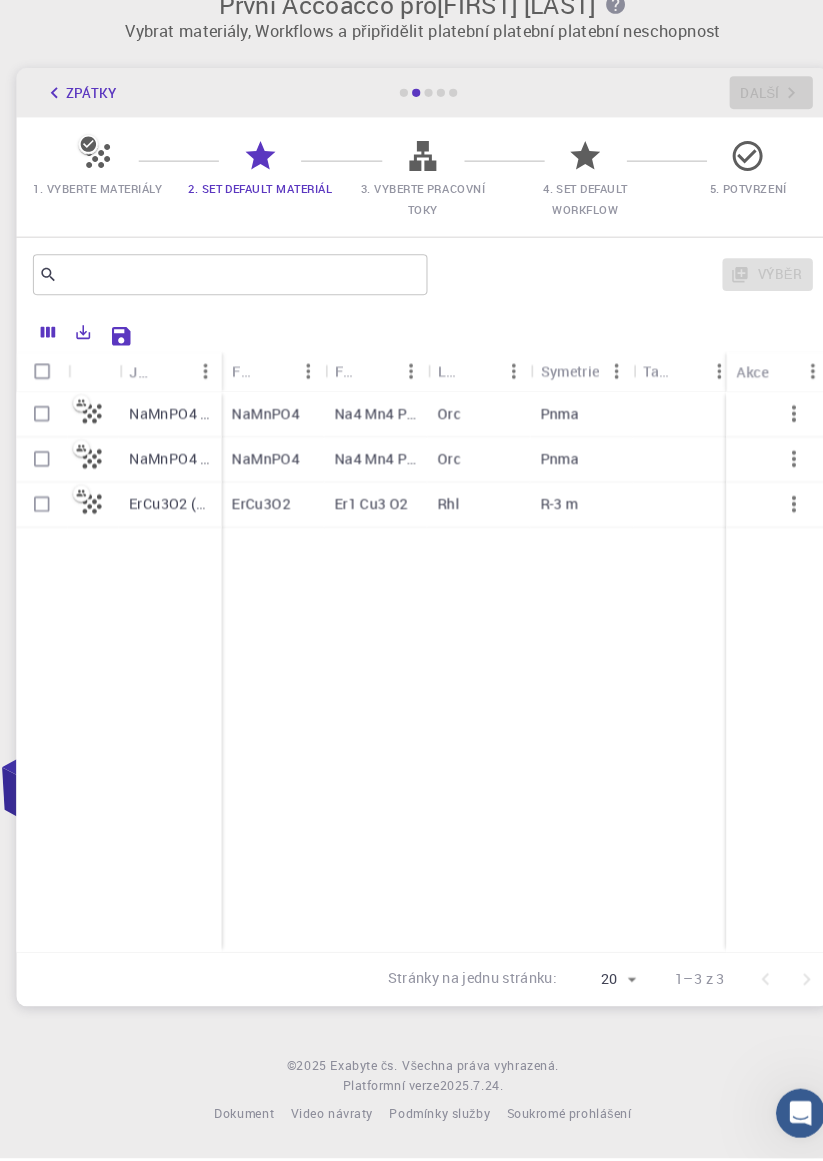 click at bounding box center [41, 480] 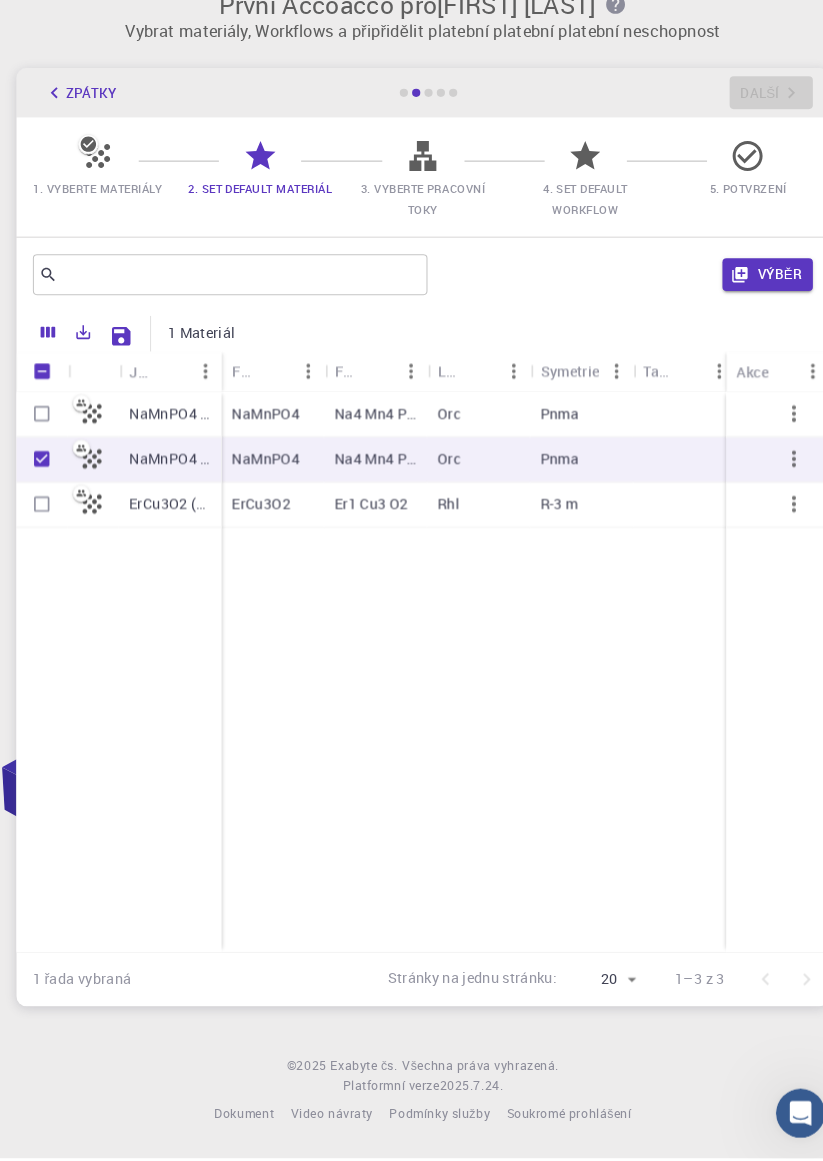 click on "Výběr" at bounding box center [747, 301] 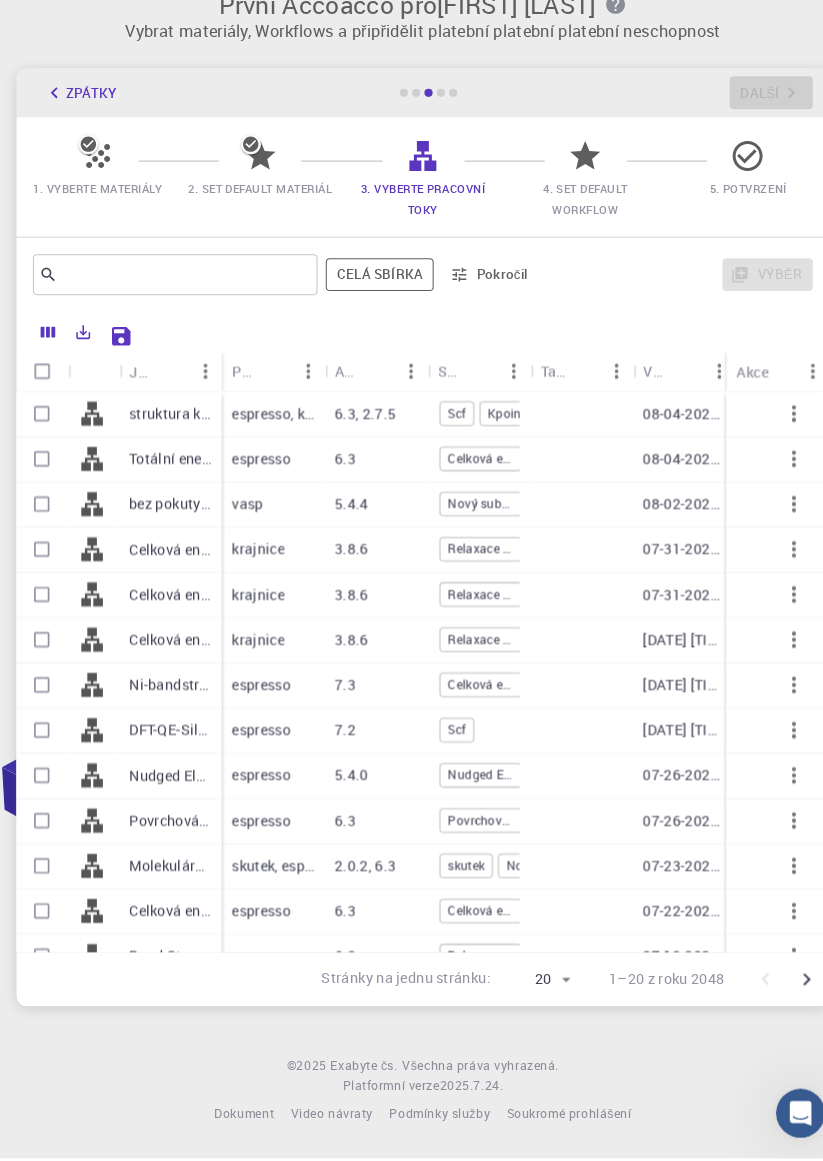 click at bounding box center [41, 436] 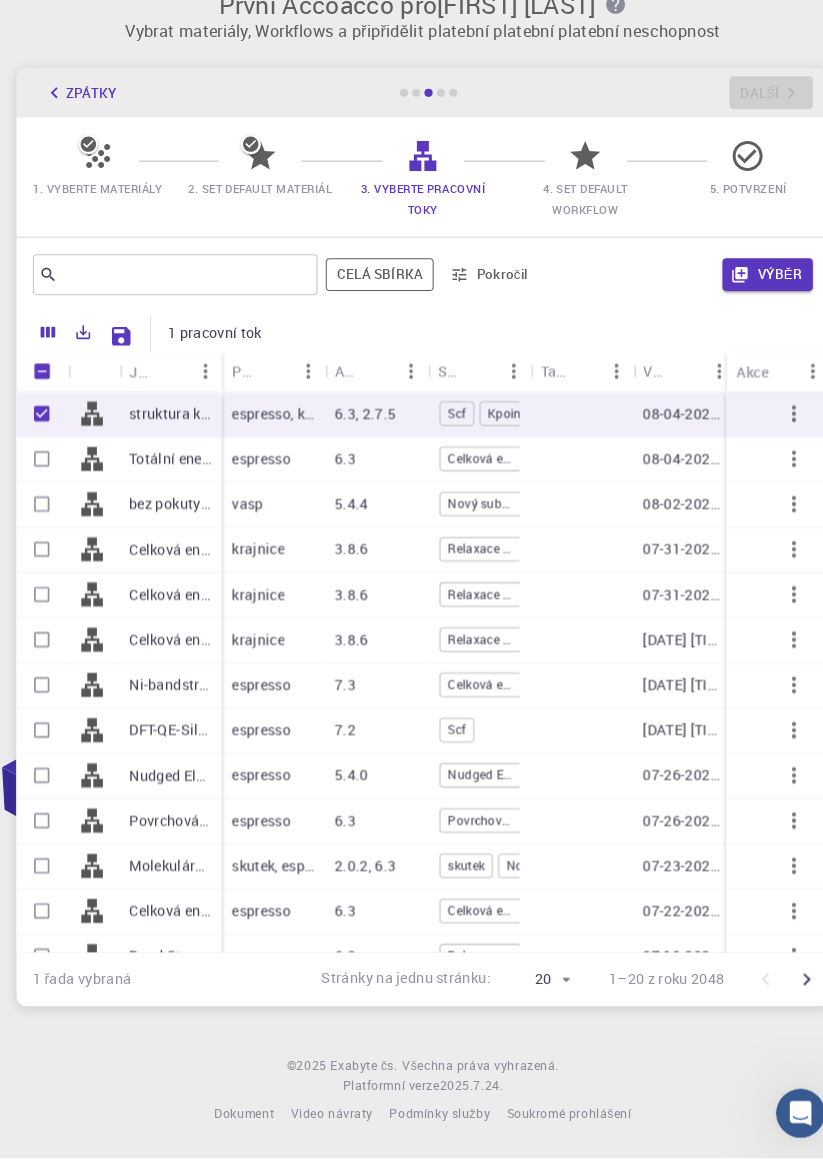 click on "Výběr" at bounding box center [747, 301] 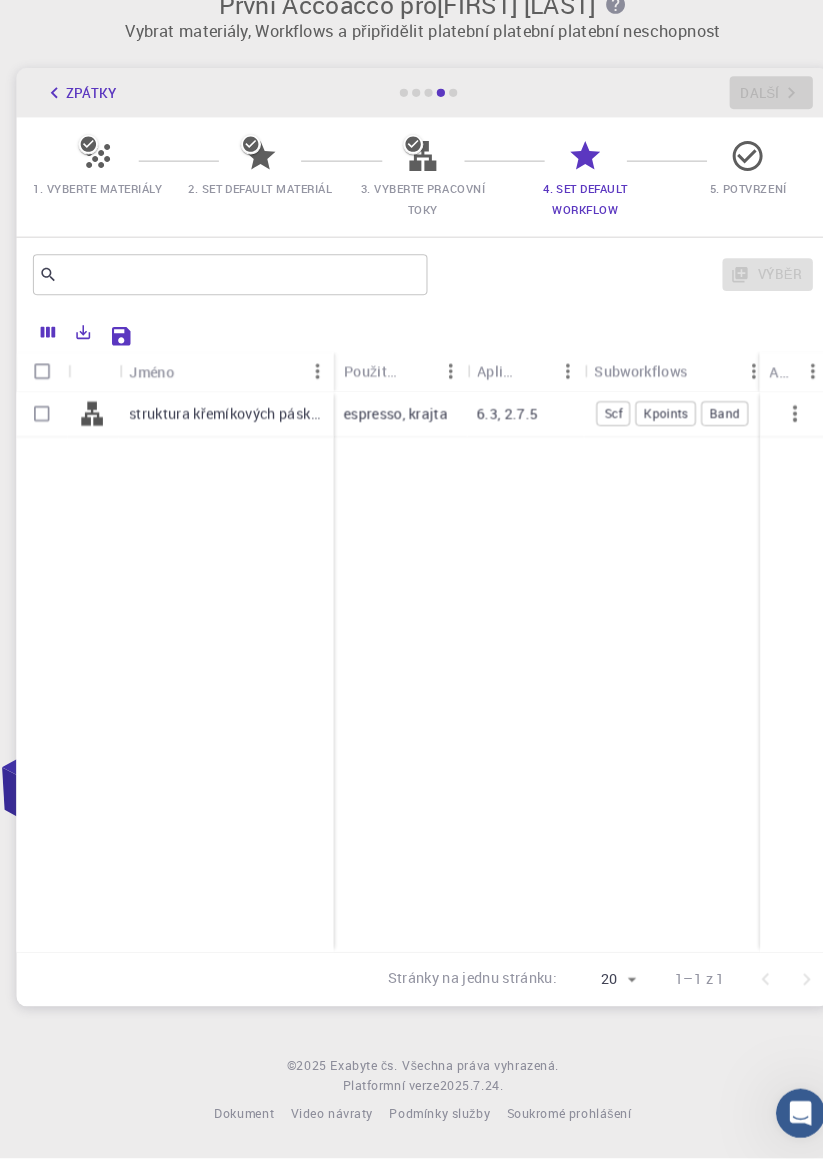 click at bounding box center (41, 395) 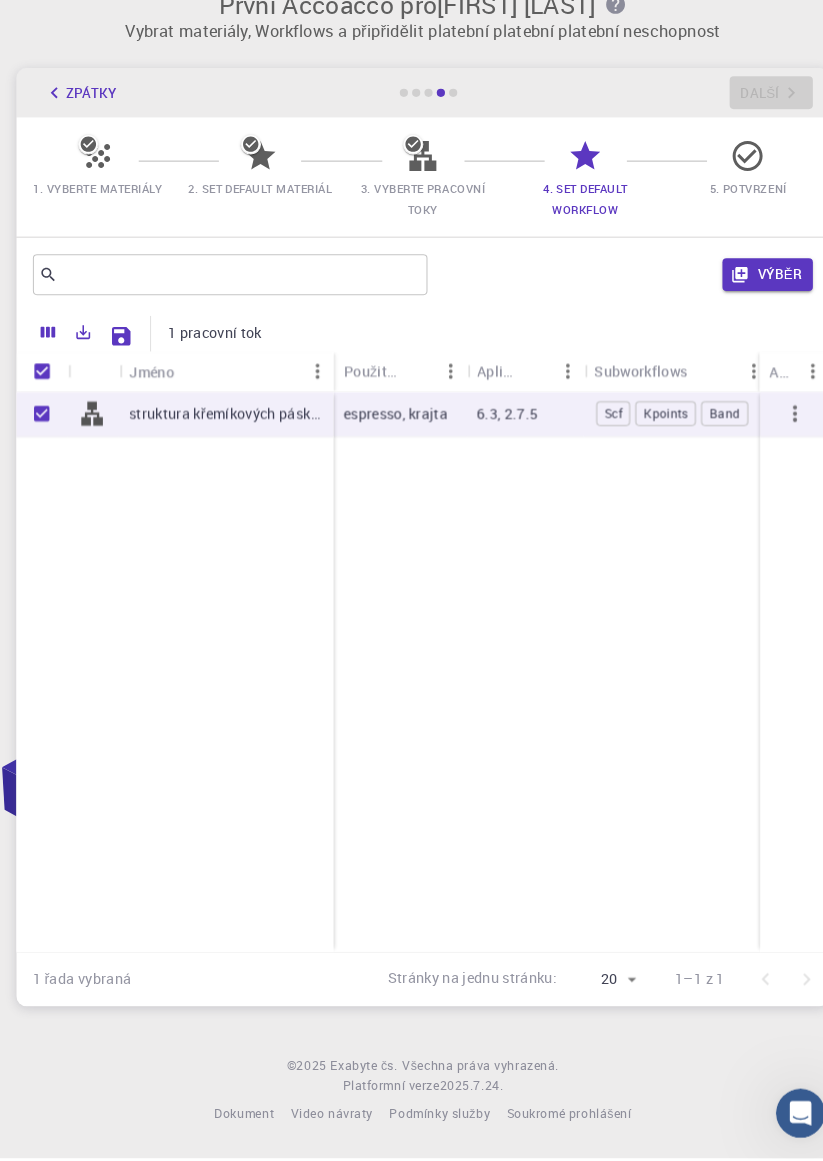 click on "Výběr" at bounding box center (747, 301) 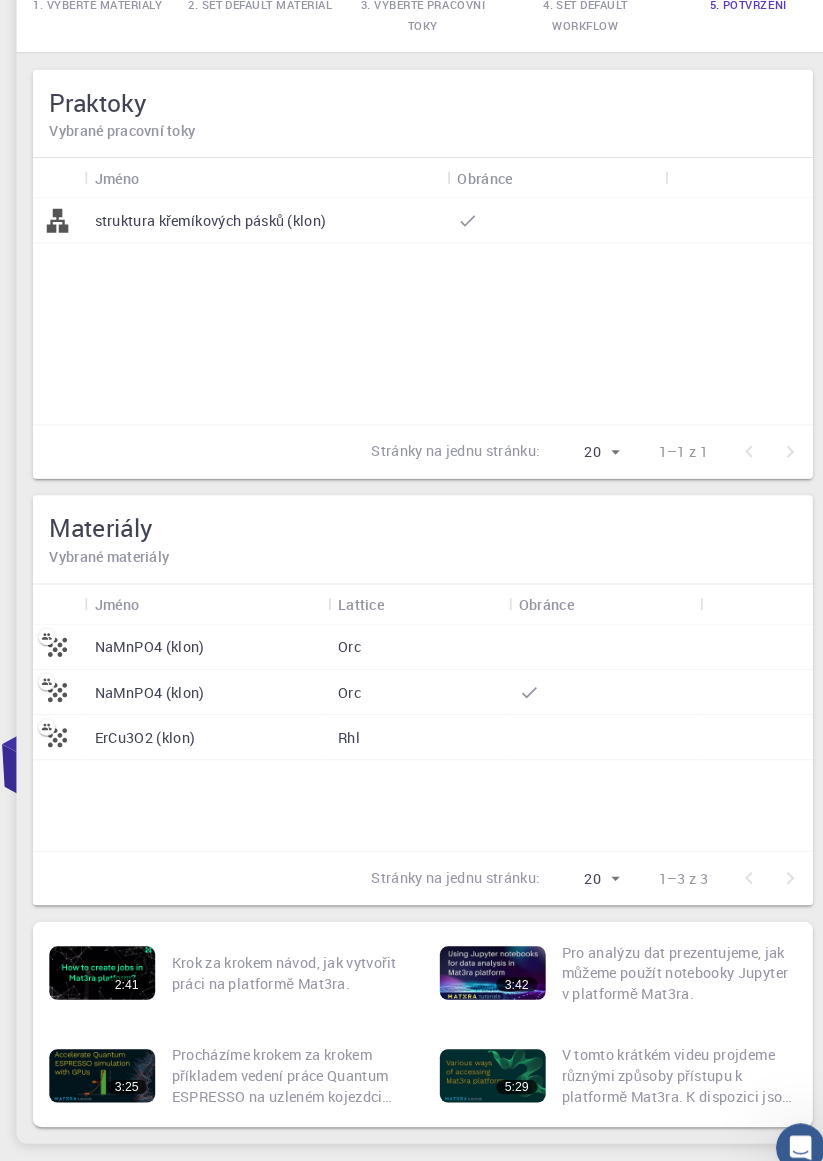 scroll, scrollTop: 0, scrollLeft: 0, axis: both 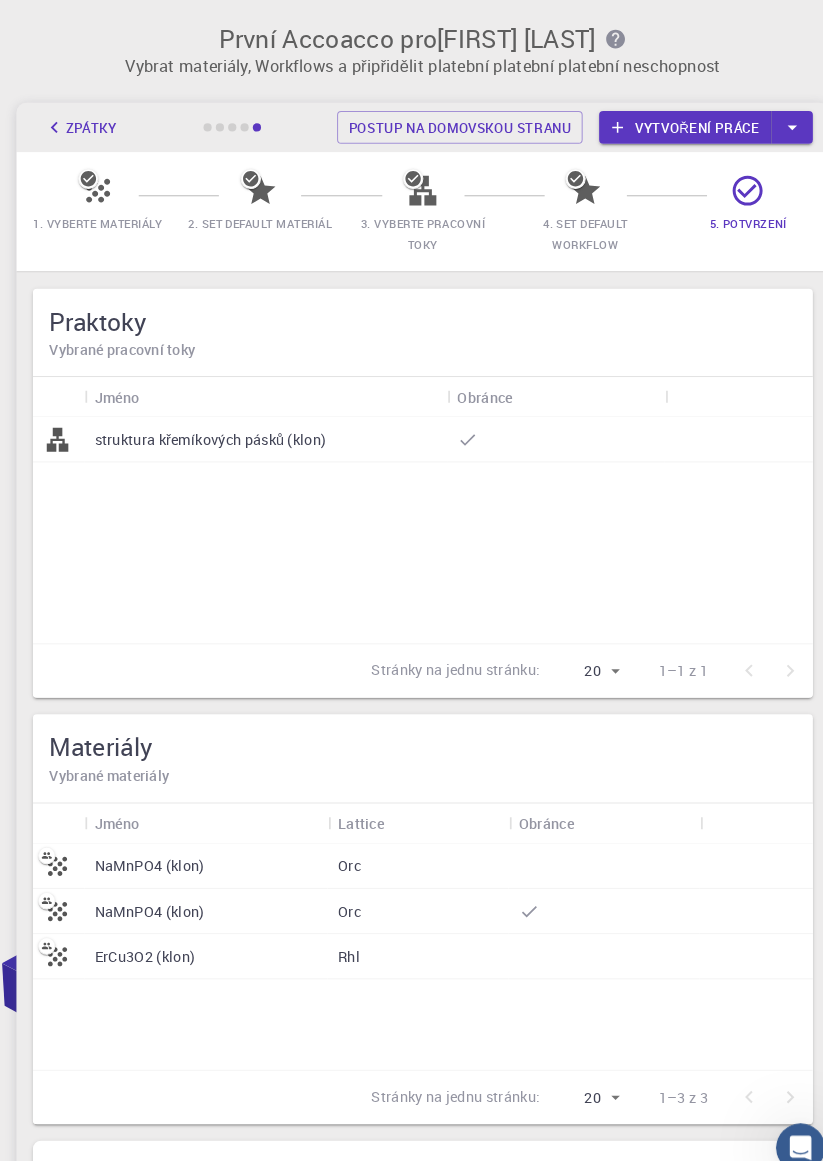 click on "Vytvoření práce" at bounding box center [667, 124] 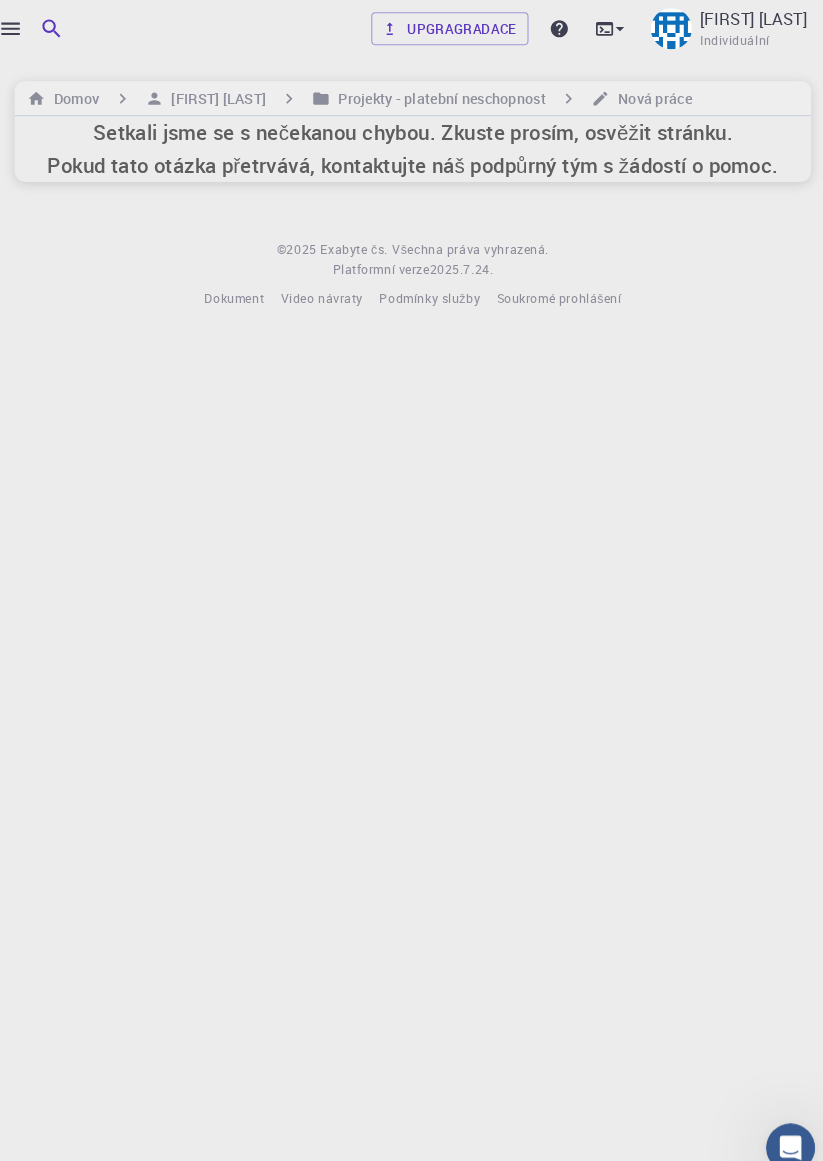 scroll, scrollTop: 0, scrollLeft: 0, axis: both 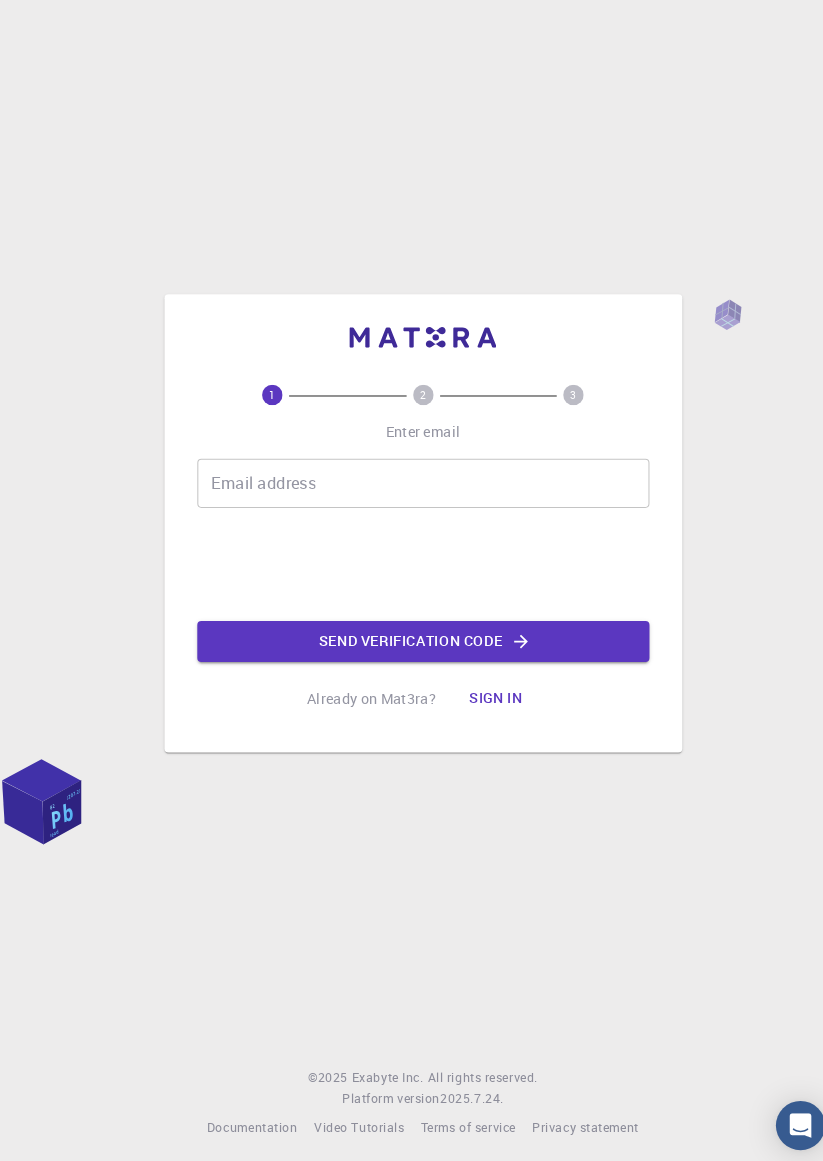click on "Send verification code" 